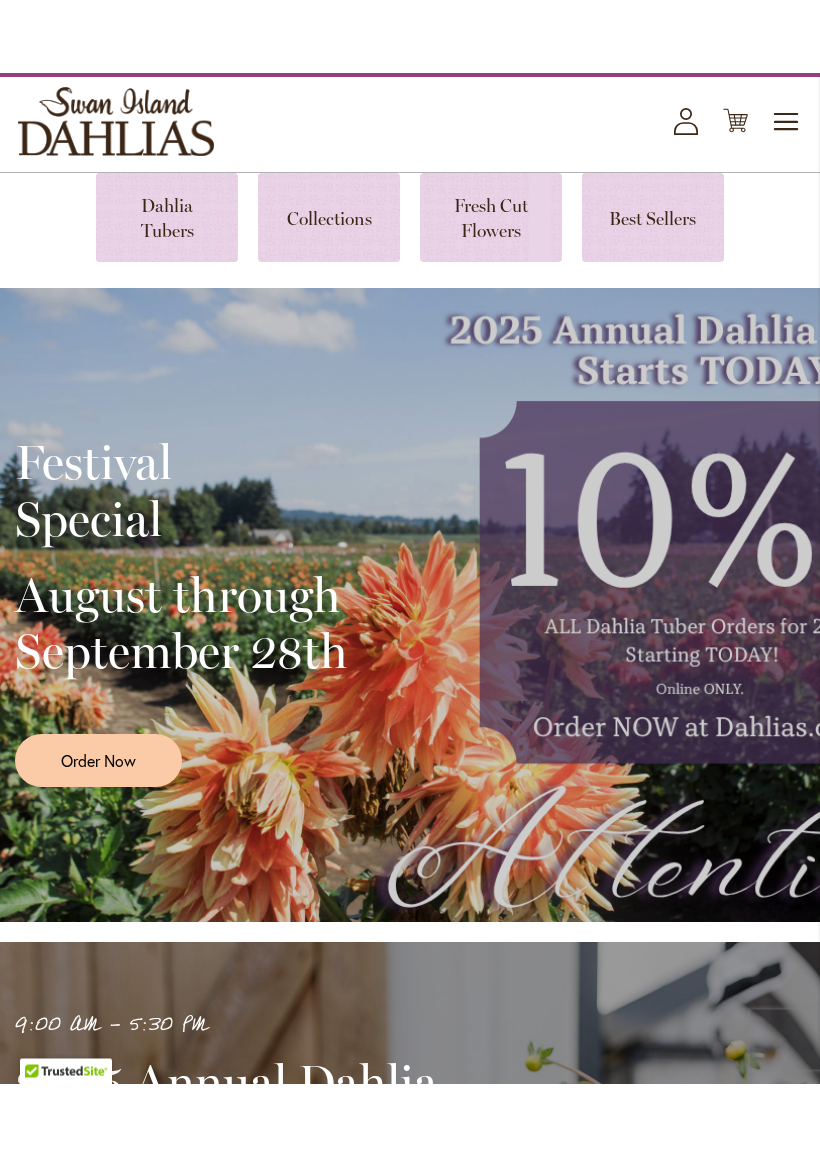 scroll, scrollTop: 80, scrollLeft: 0, axis: vertical 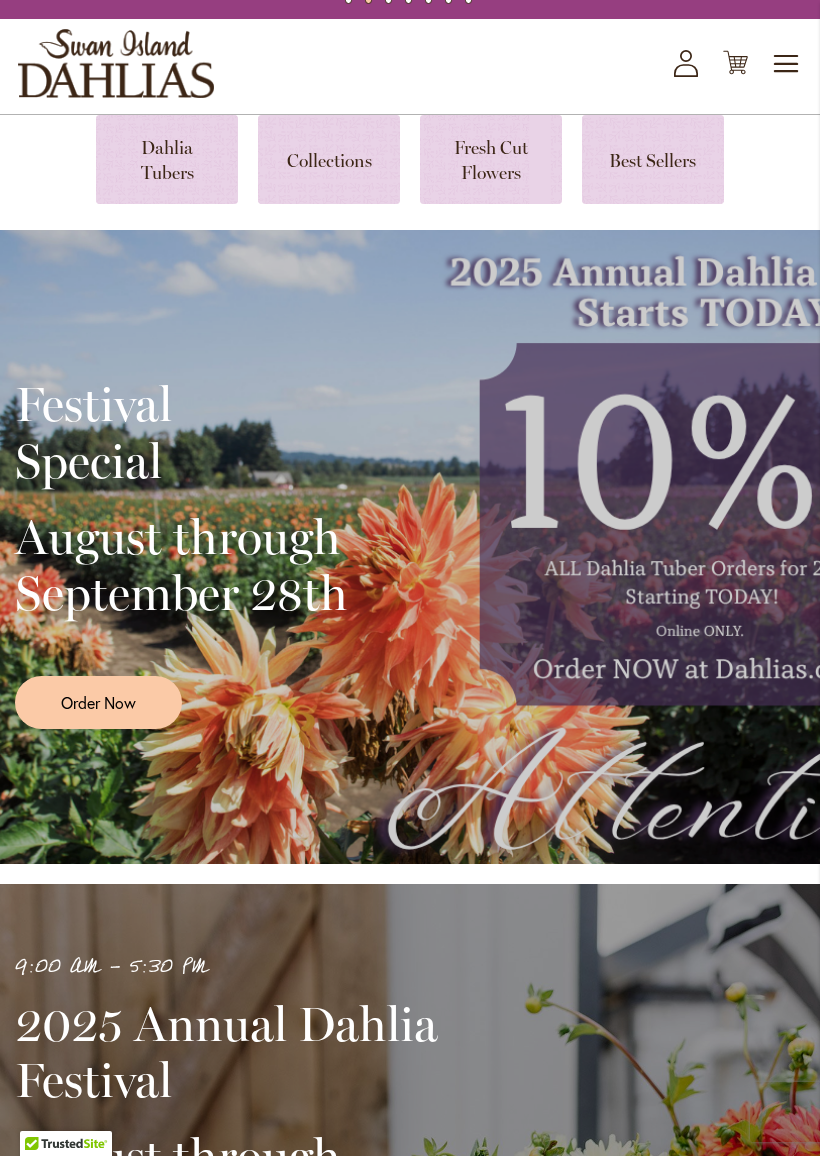 click at bounding box center (167, 159) 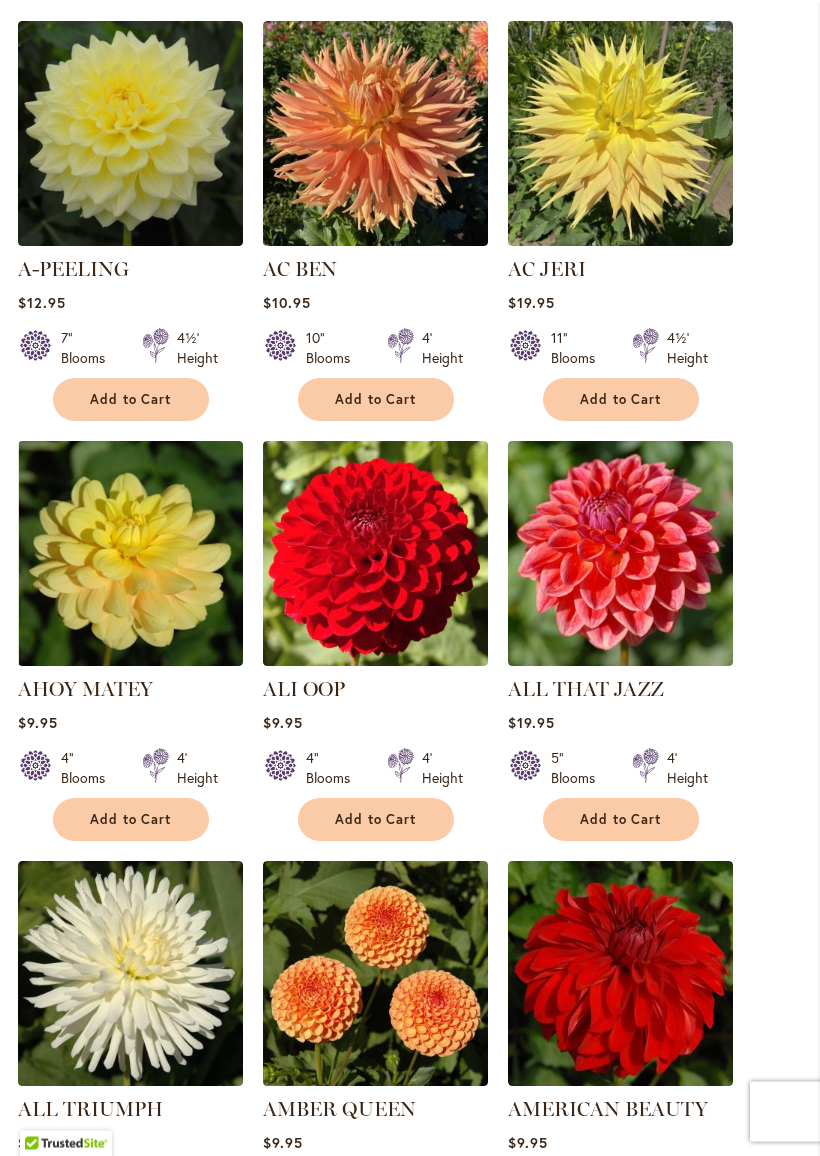 scroll, scrollTop: 798, scrollLeft: 0, axis: vertical 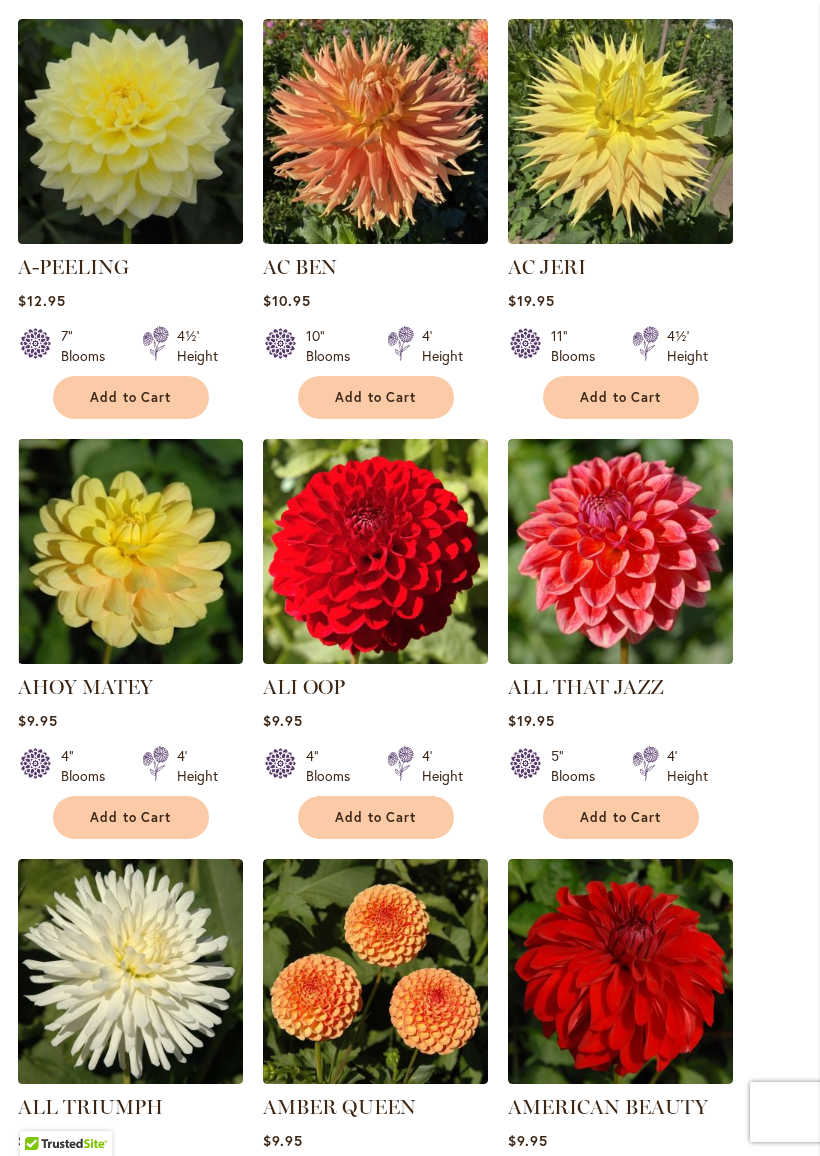 click at bounding box center [375, 551] 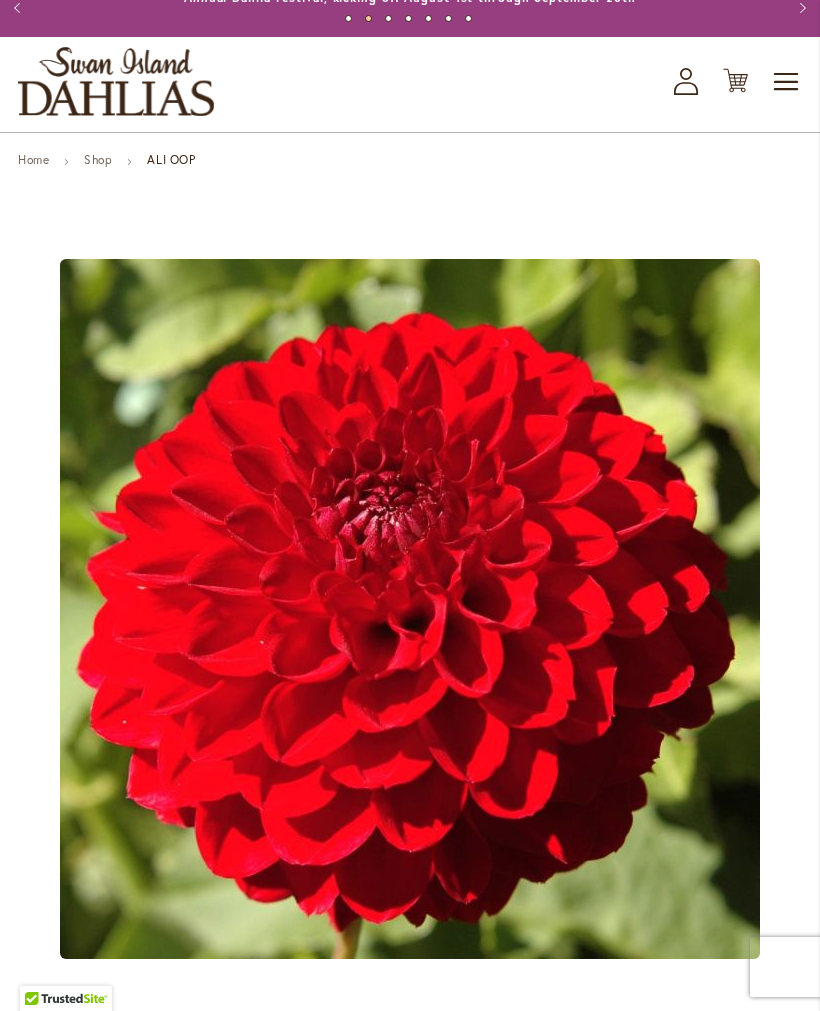 scroll, scrollTop: 0, scrollLeft: 0, axis: both 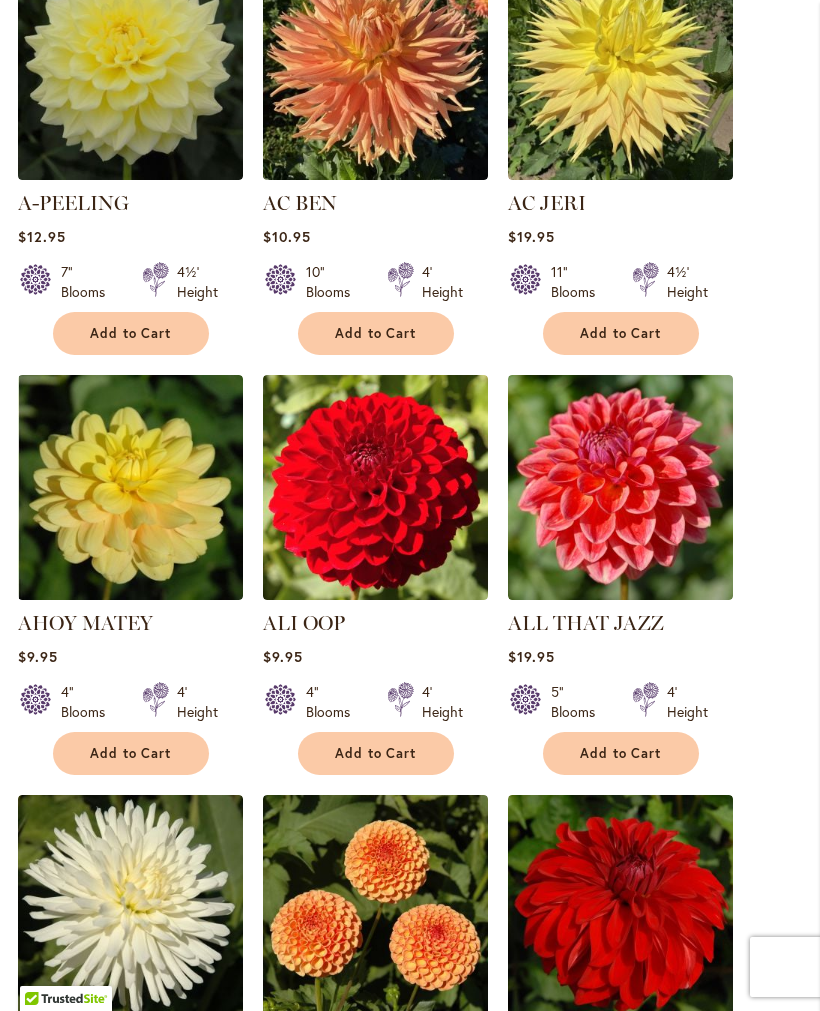 click on "4' Height" at bounding box center [442, 702] 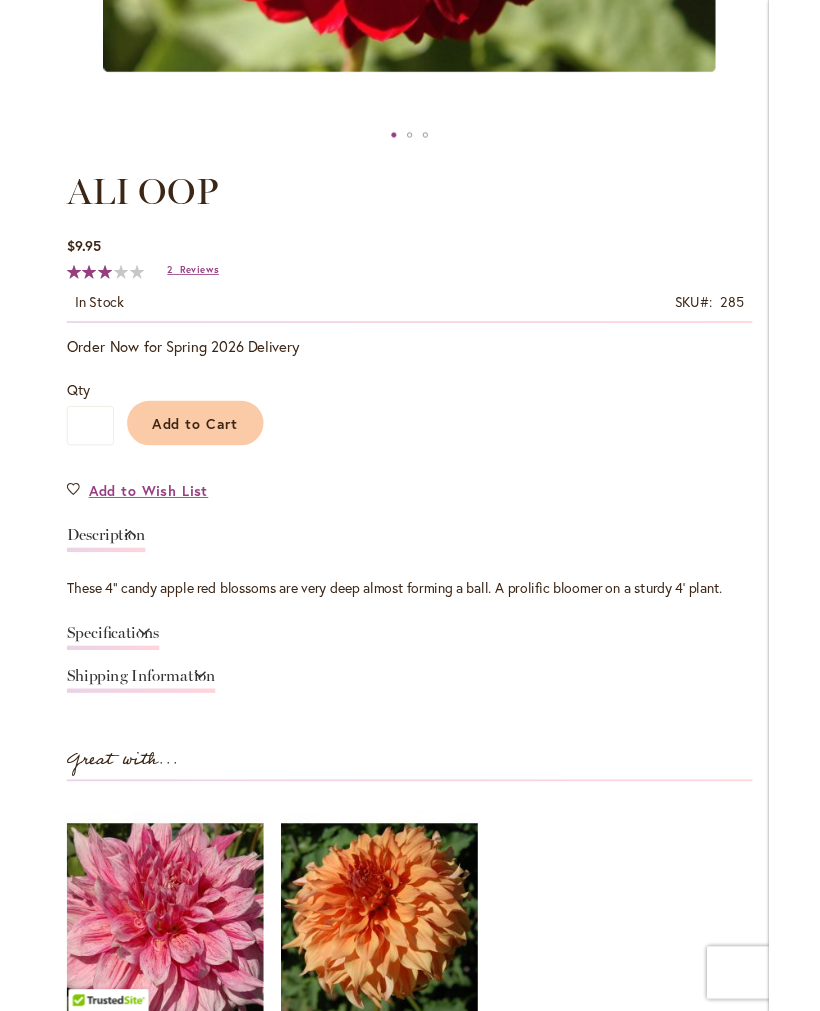 scroll, scrollTop: 937, scrollLeft: 0, axis: vertical 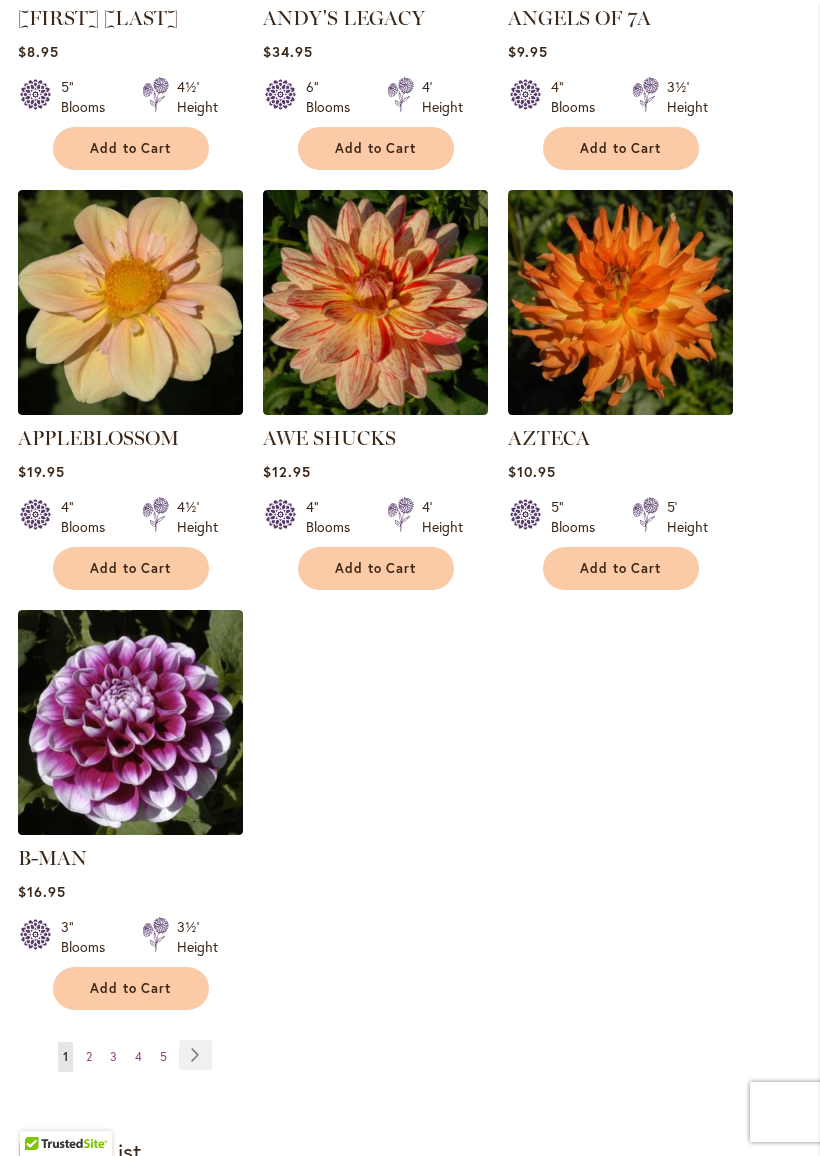 click at bounding box center (130, 722) 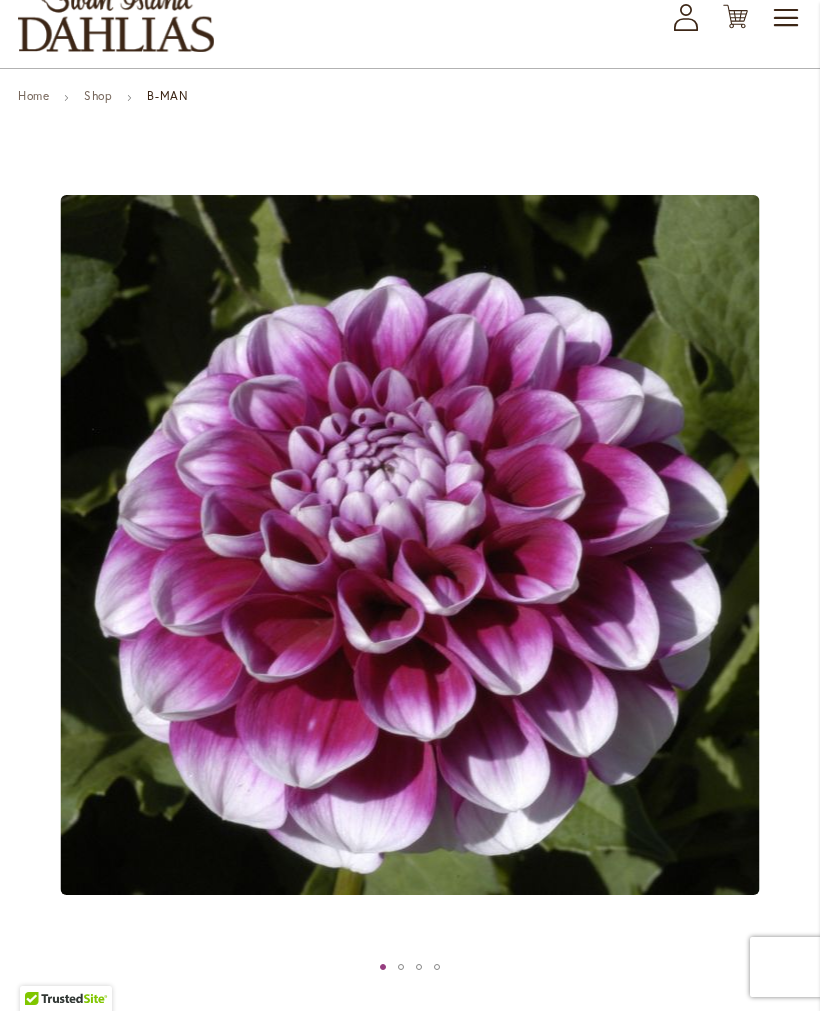 scroll, scrollTop: 0, scrollLeft: 0, axis: both 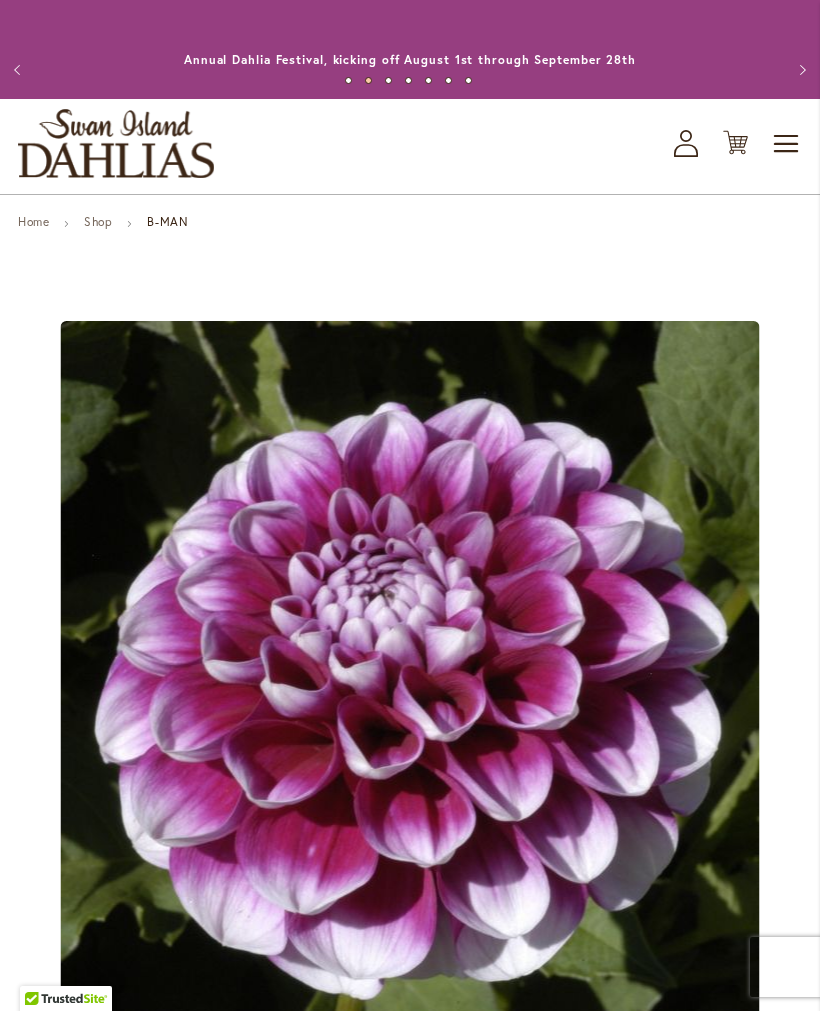 click on "My Account" 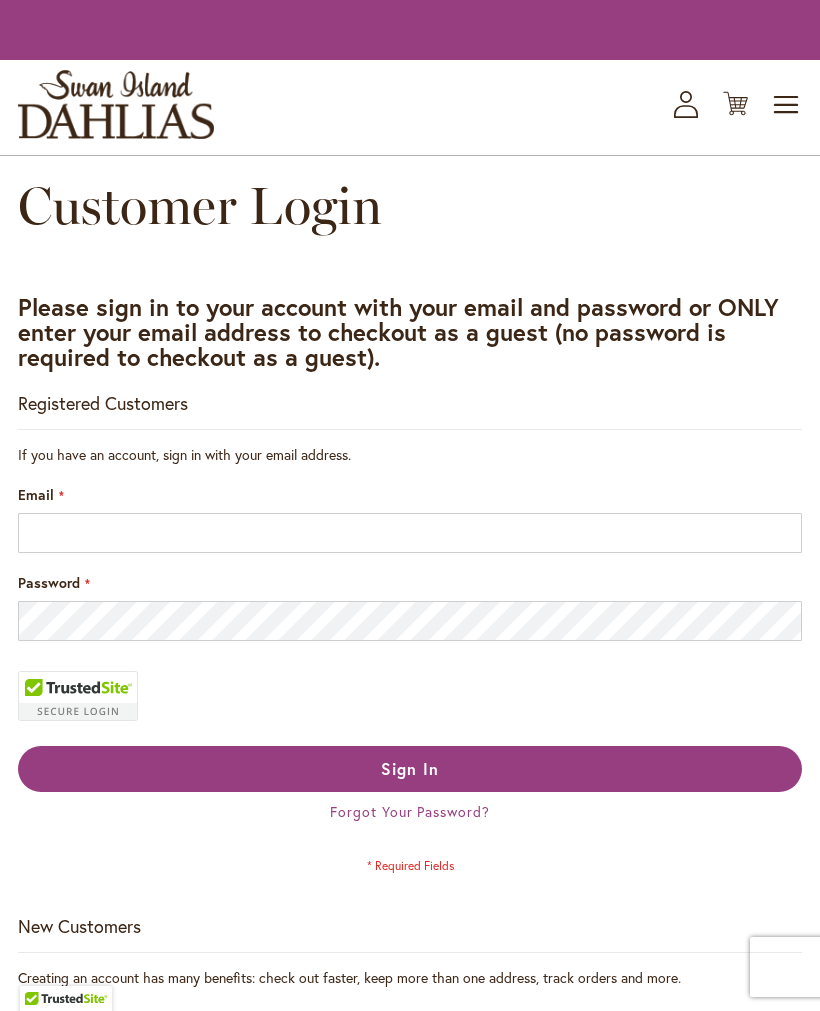 scroll, scrollTop: 0, scrollLeft: 0, axis: both 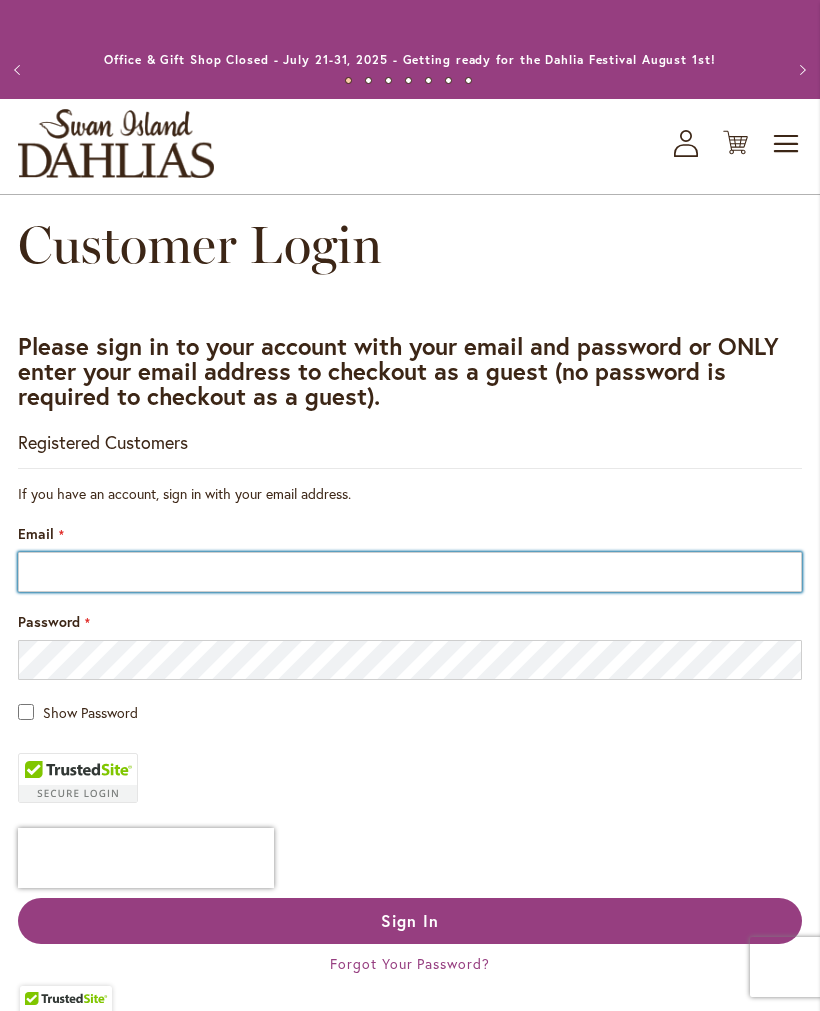click on "Email" at bounding box center (410, 572) 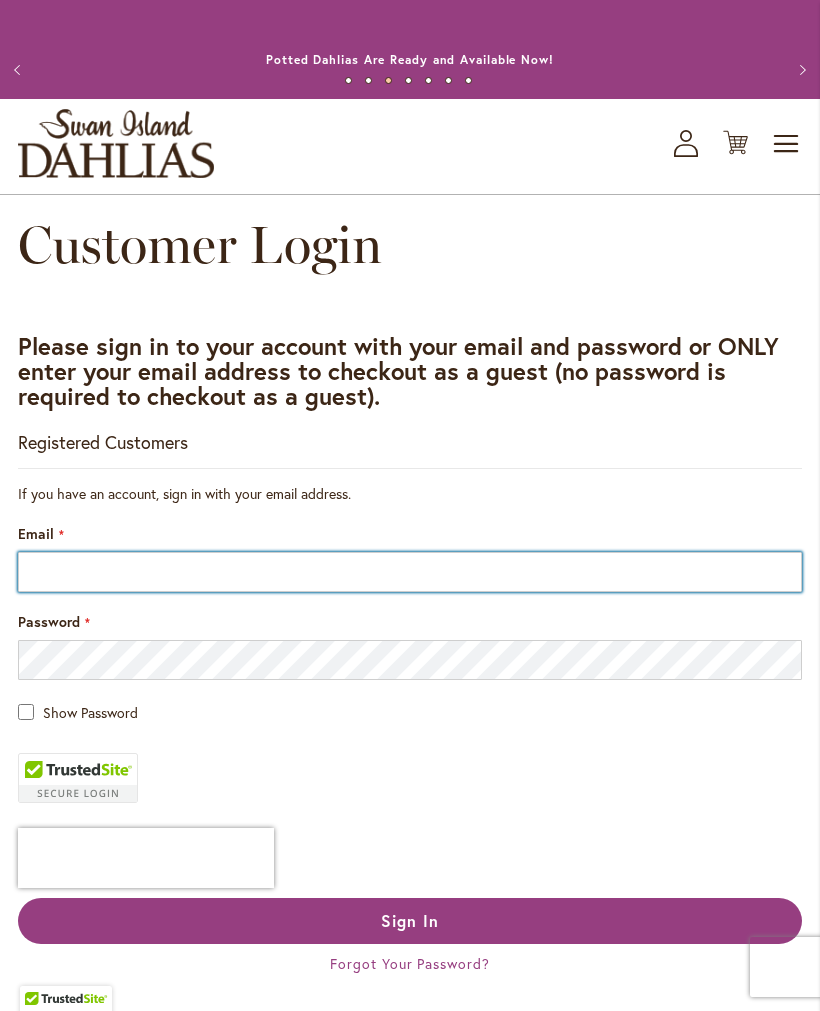 type on "**********" 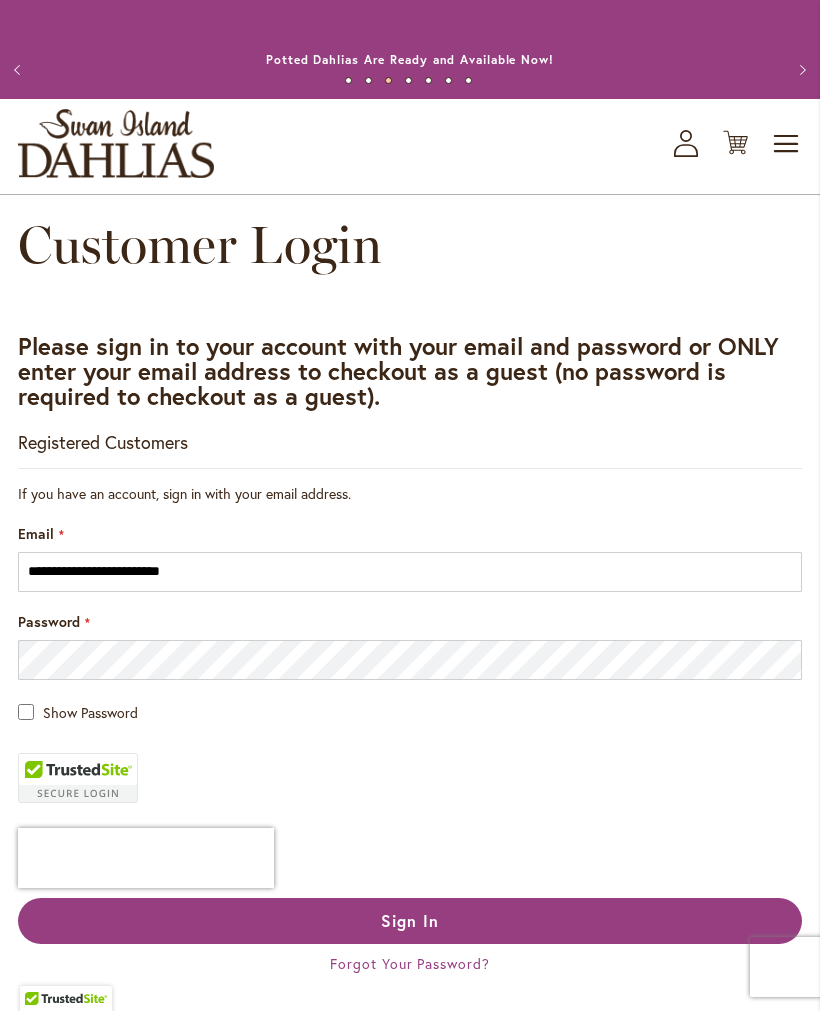 click on "Sign In" at bounding box center (410, 920) 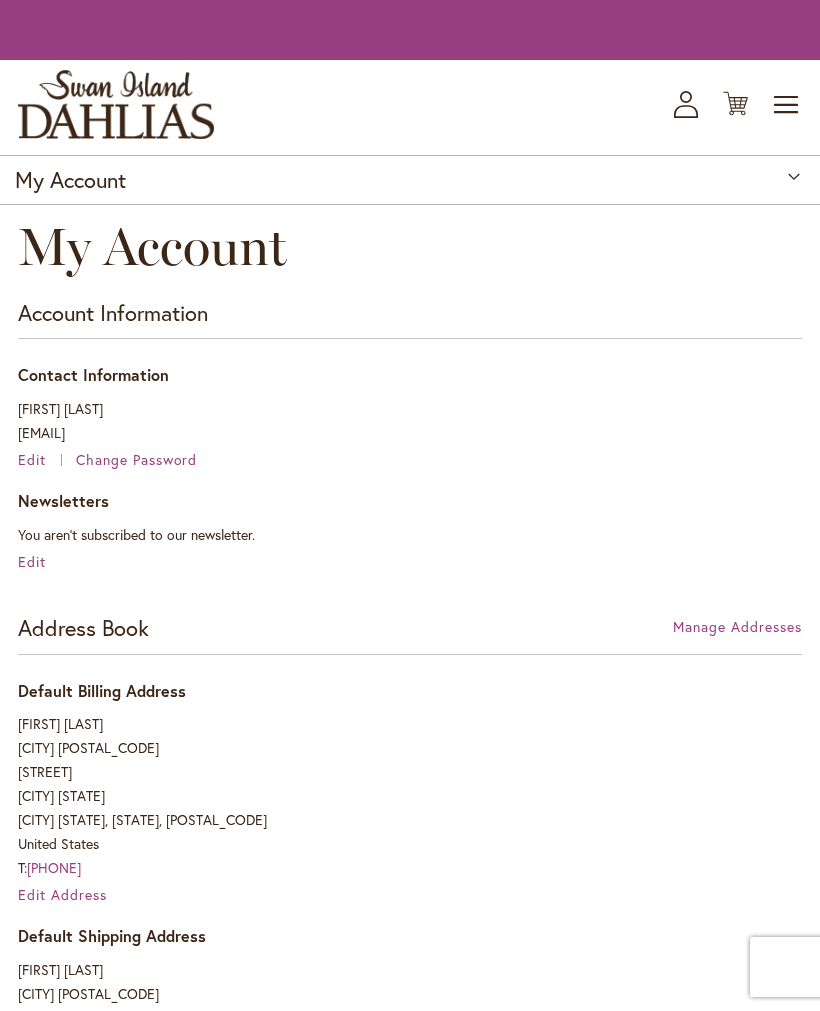 scroll, scrollTop: 0, scrollLeft: 0, axis: both 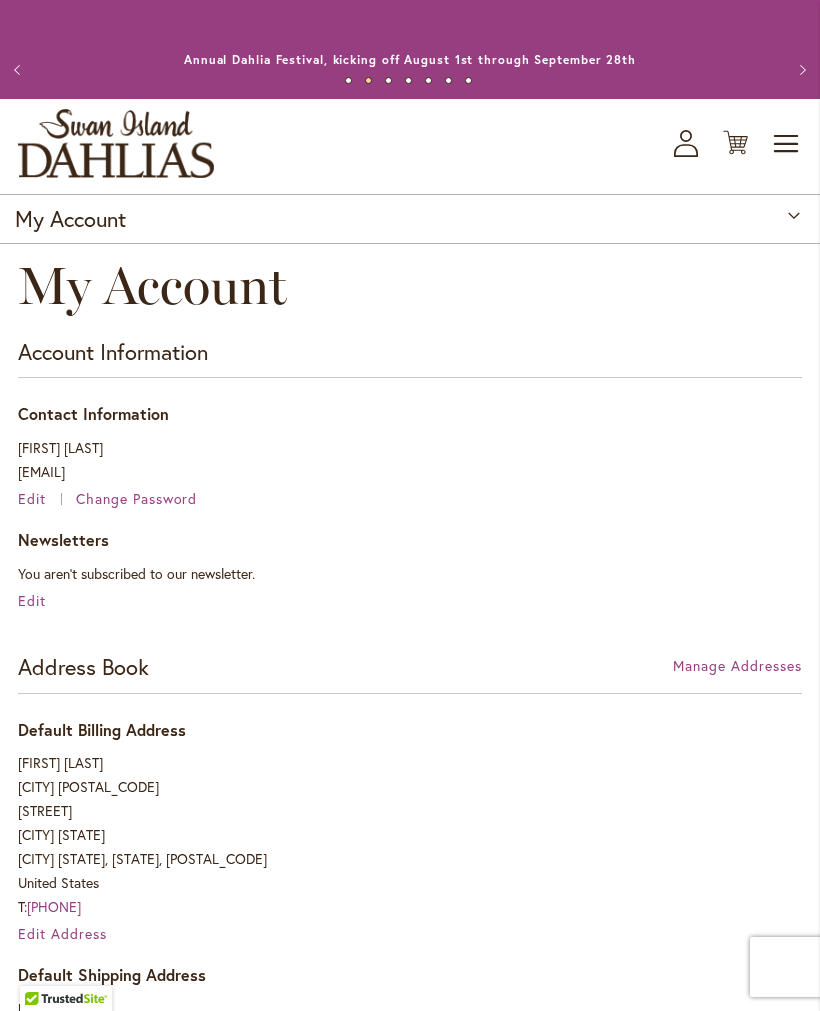 click on "My Account" 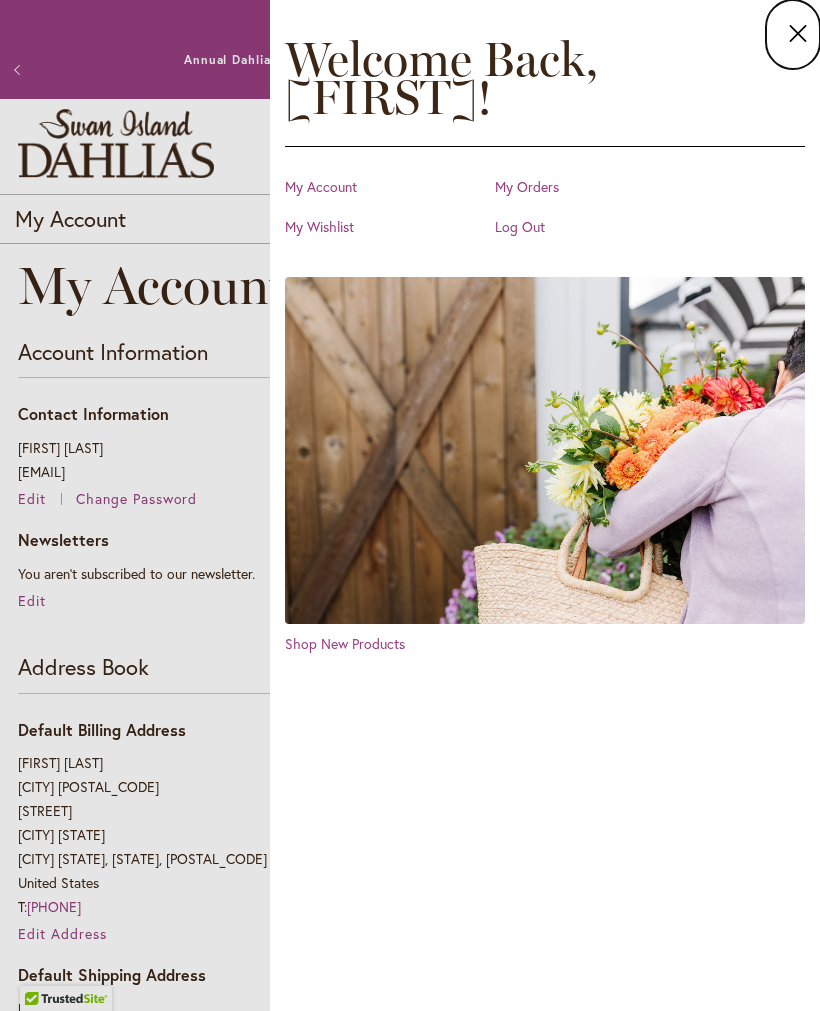 click on "Close
Welcome Back,
Michael !
My Account
My Orders
My Wishlist
Log Out
Shop New Products" at bounding box center (545, 505) 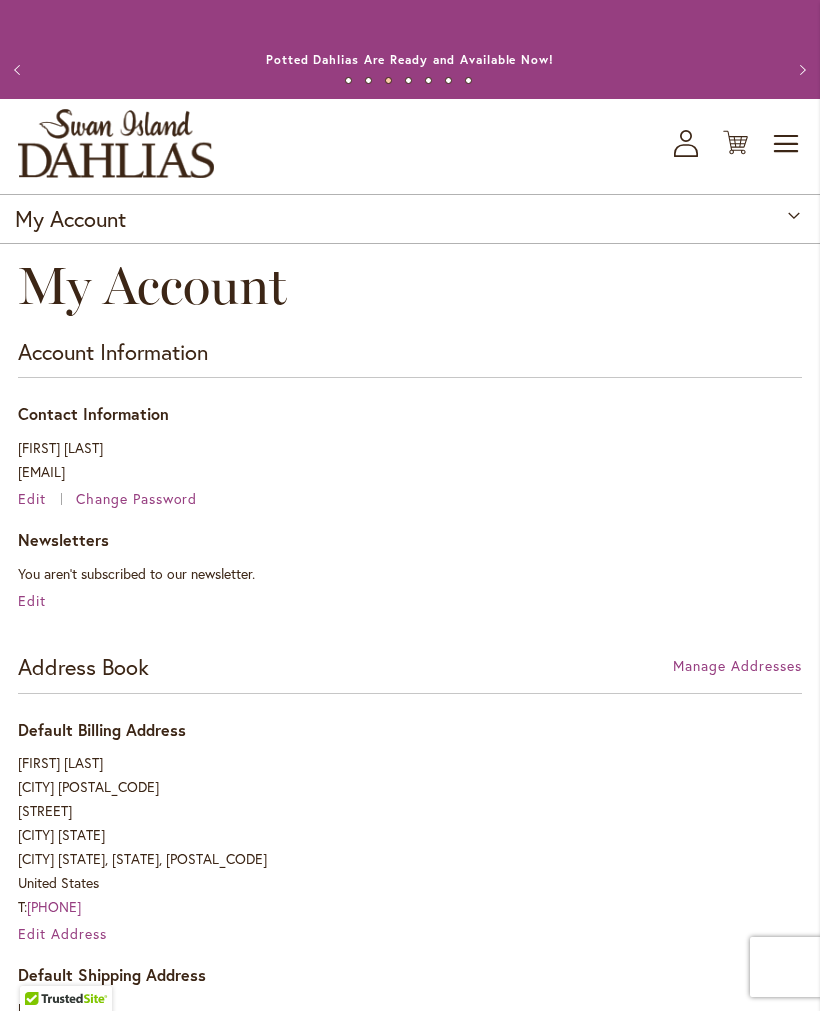 click at bounding box center (116, 143) 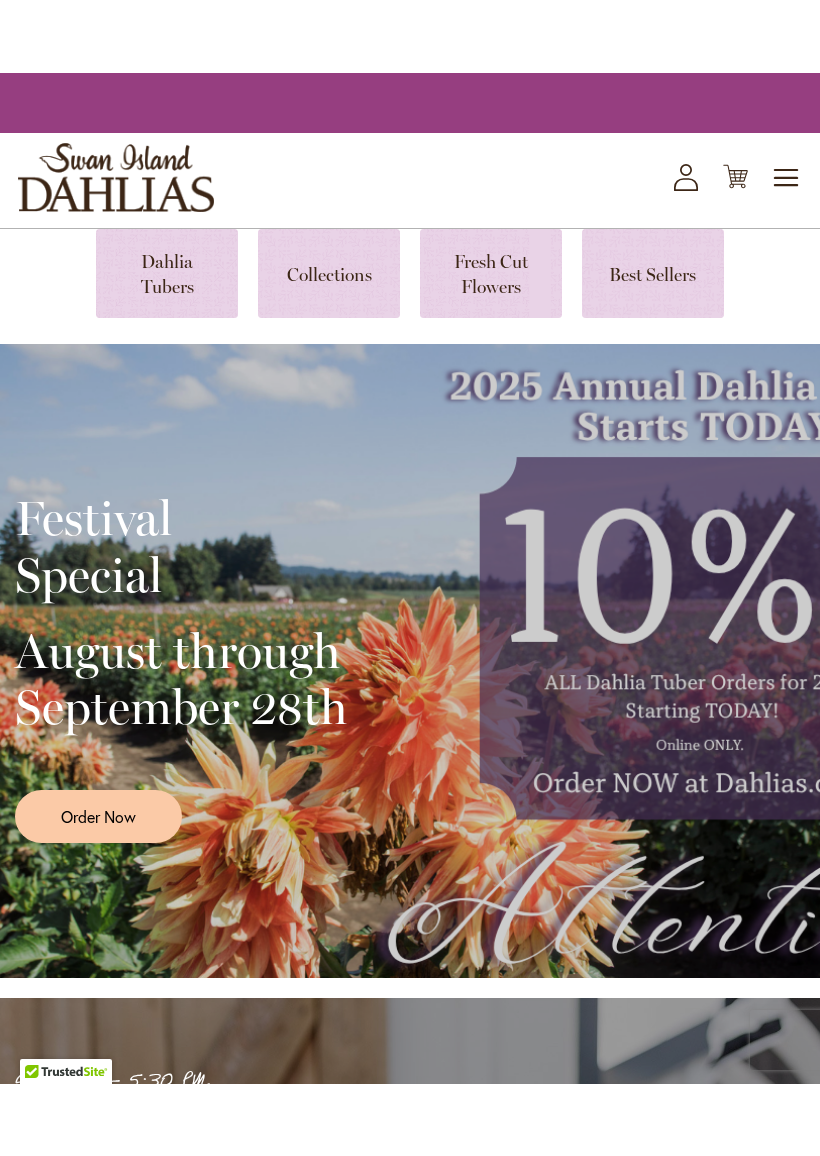 scroll, scrollTop: 0, scrollLeft: 0, axis: both 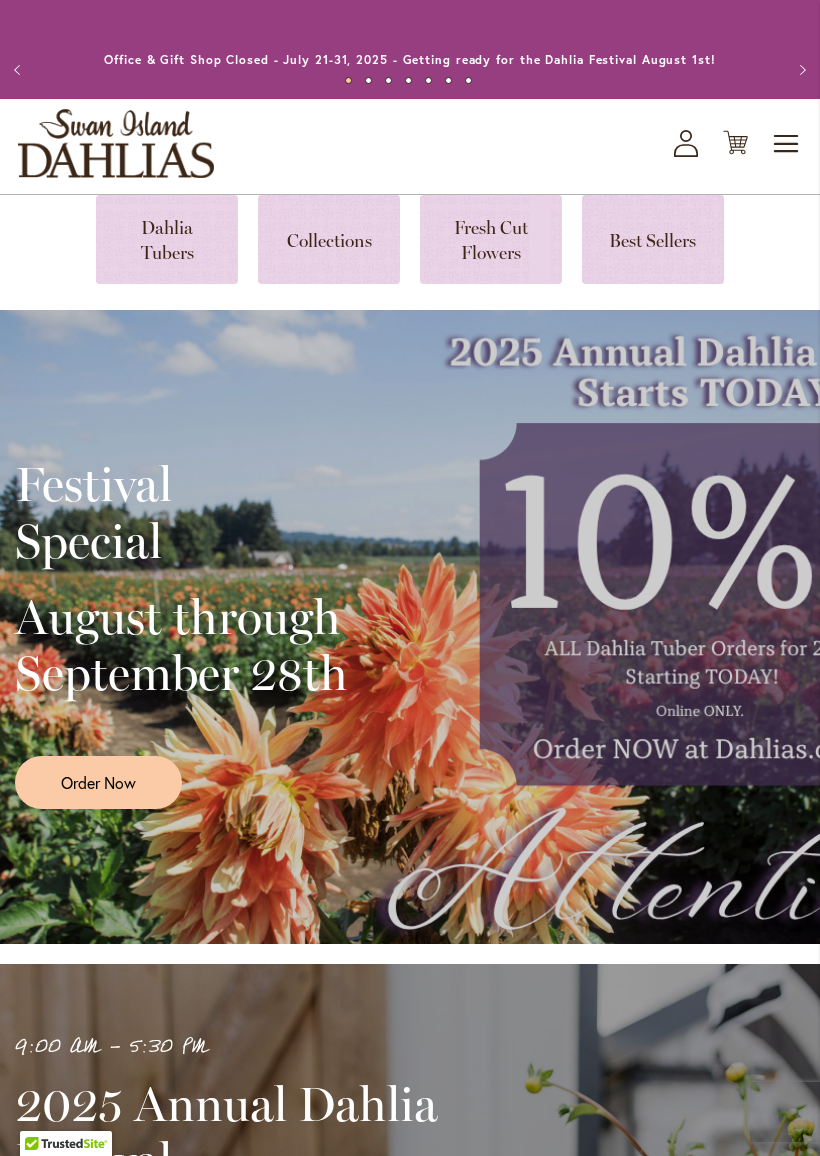 click on "Order Now" at bounding box center [98, 782] 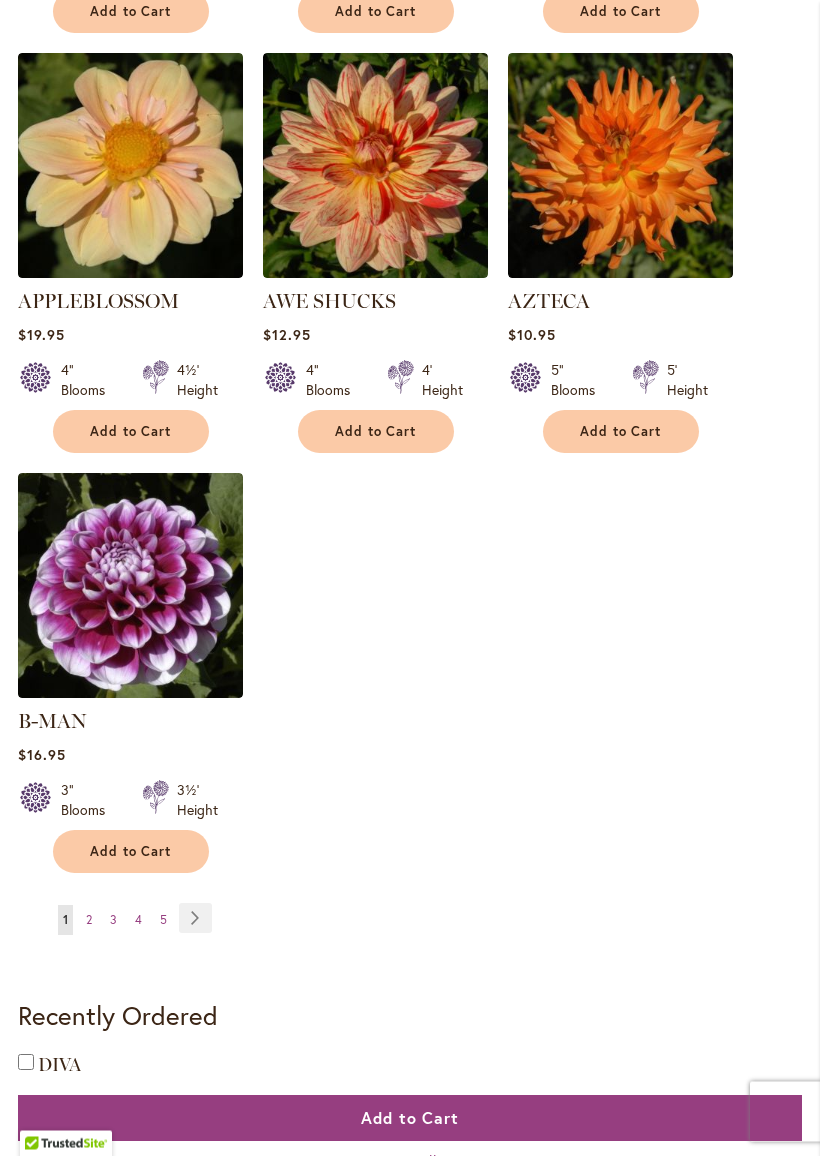 scroll, scrollTop: 2281, scrollLeft: 0, axis: vertical 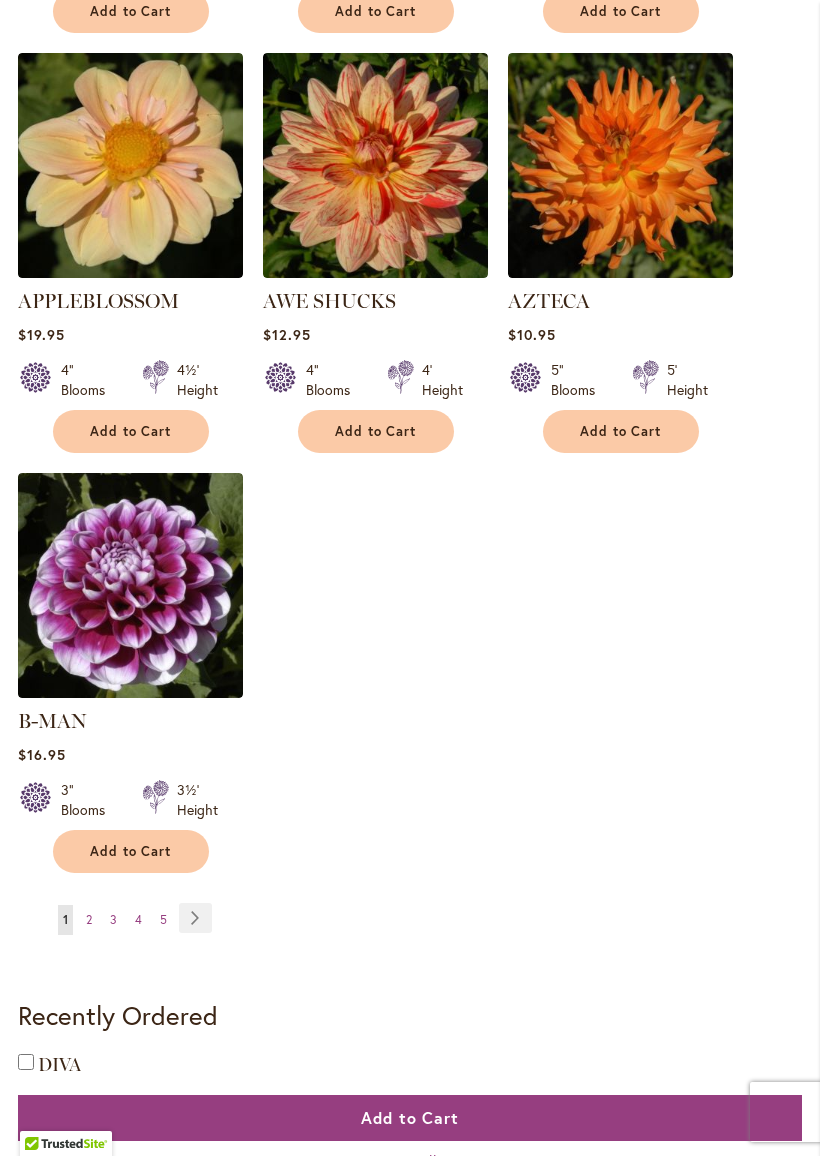 click at bounding box center [130, 585] 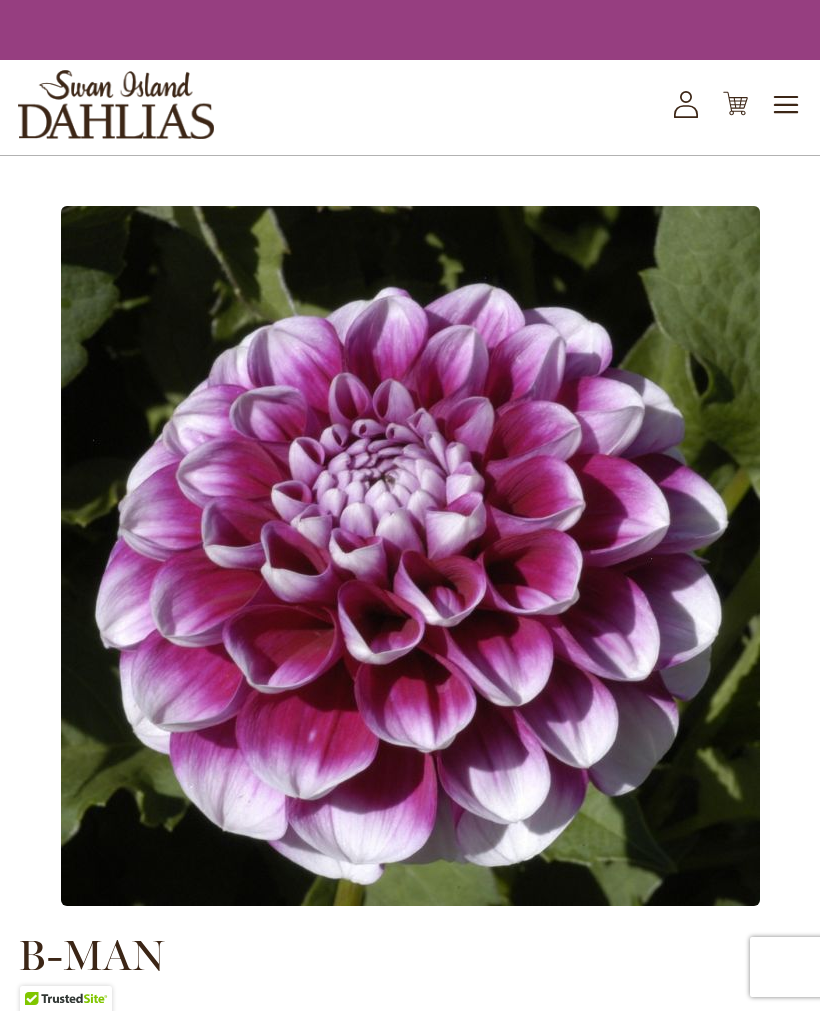 scroll, scrollTop: 0, scrollLeft: 0, axis: both 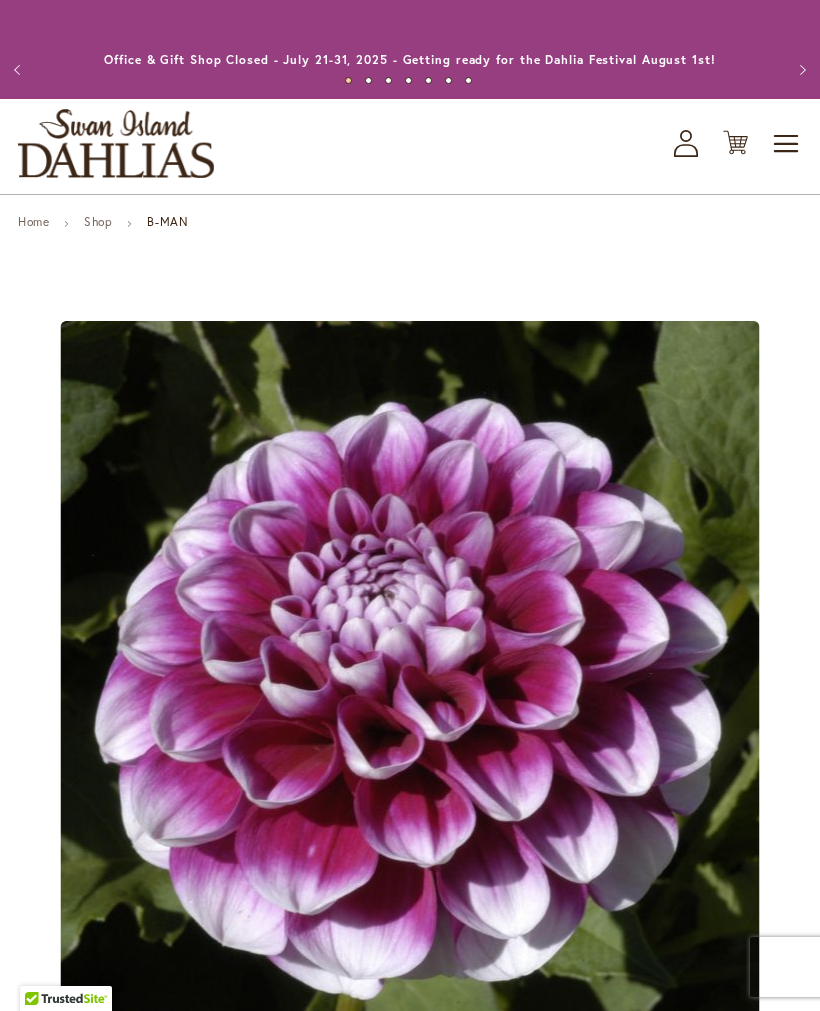 type on "*******" 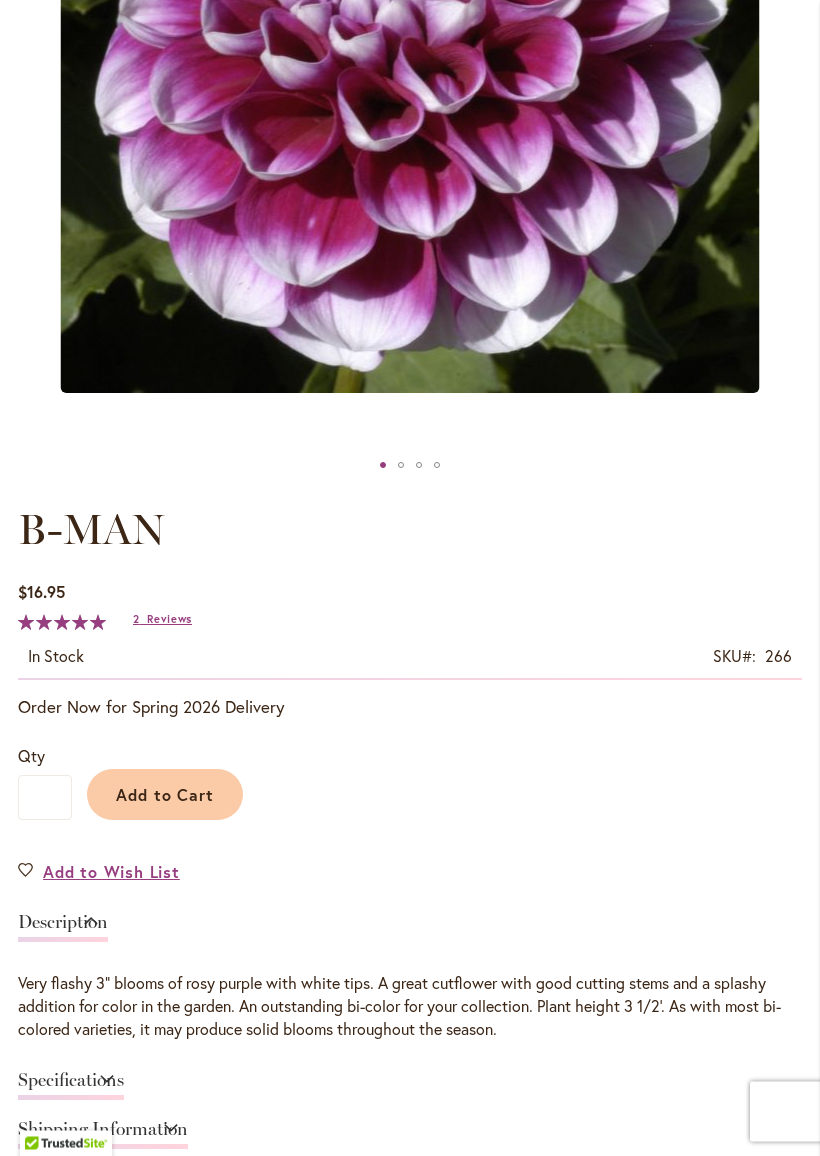 scroll, scrollTop: 628, scrollLeft: 0, axis: vertical 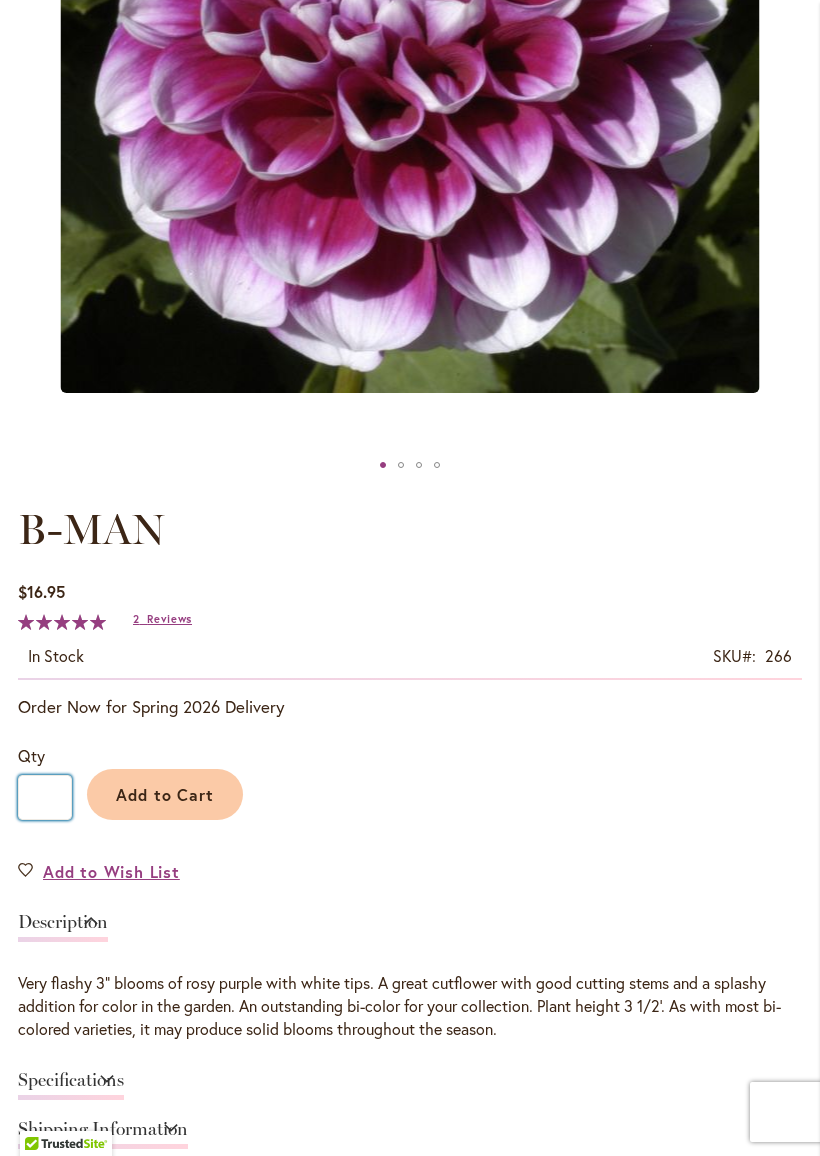 click on "*" at bounding box center [45, 797] 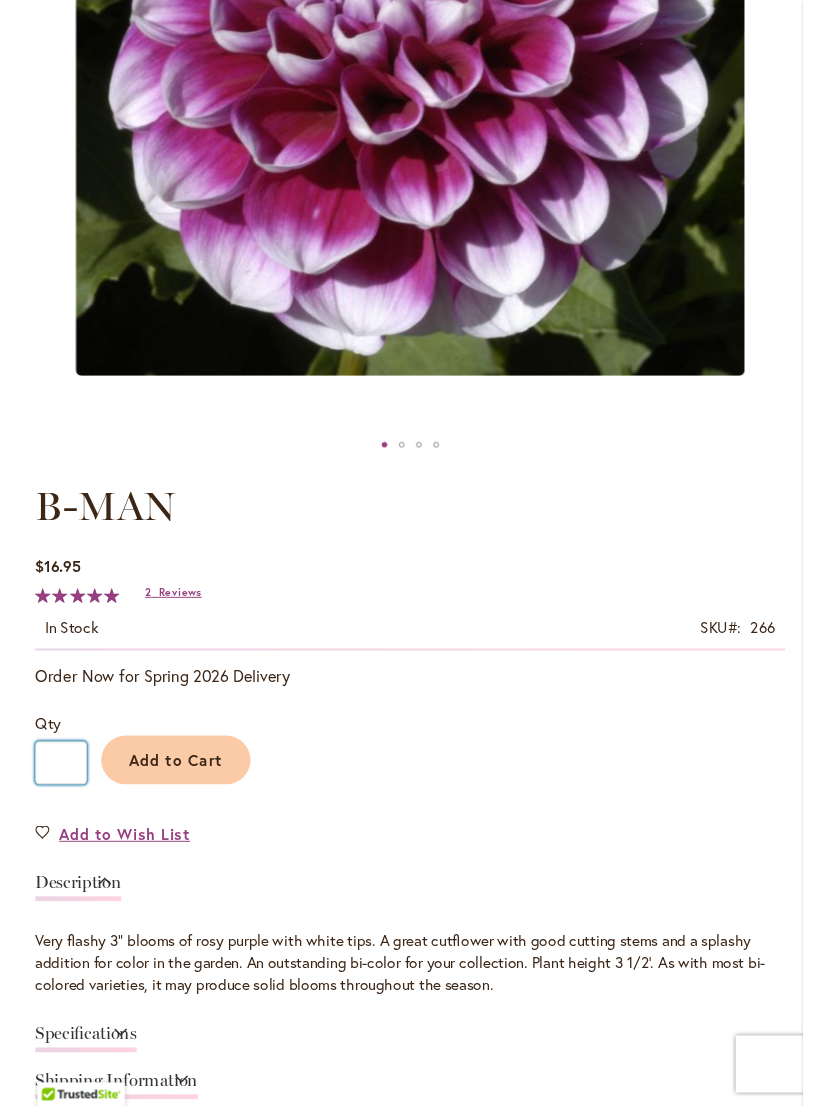 scroll, scrollTop: 728, scrollLeft: 0, axis: vertical 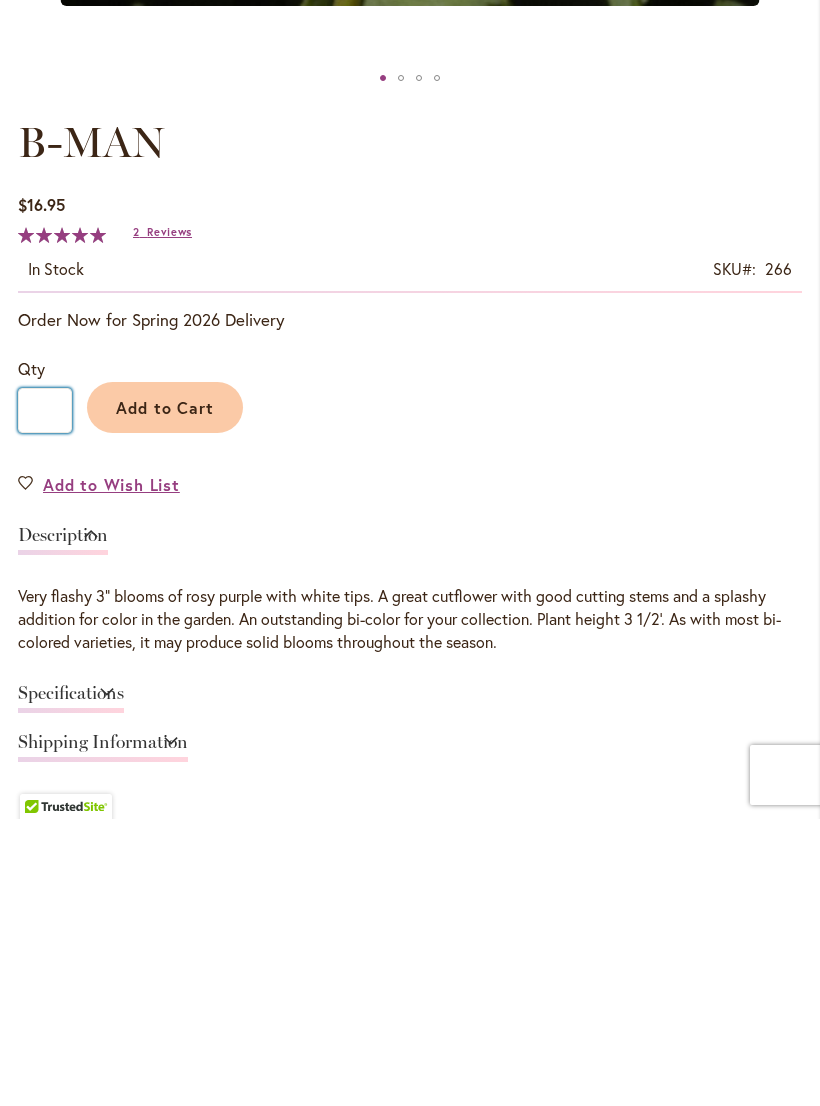 type on "*" 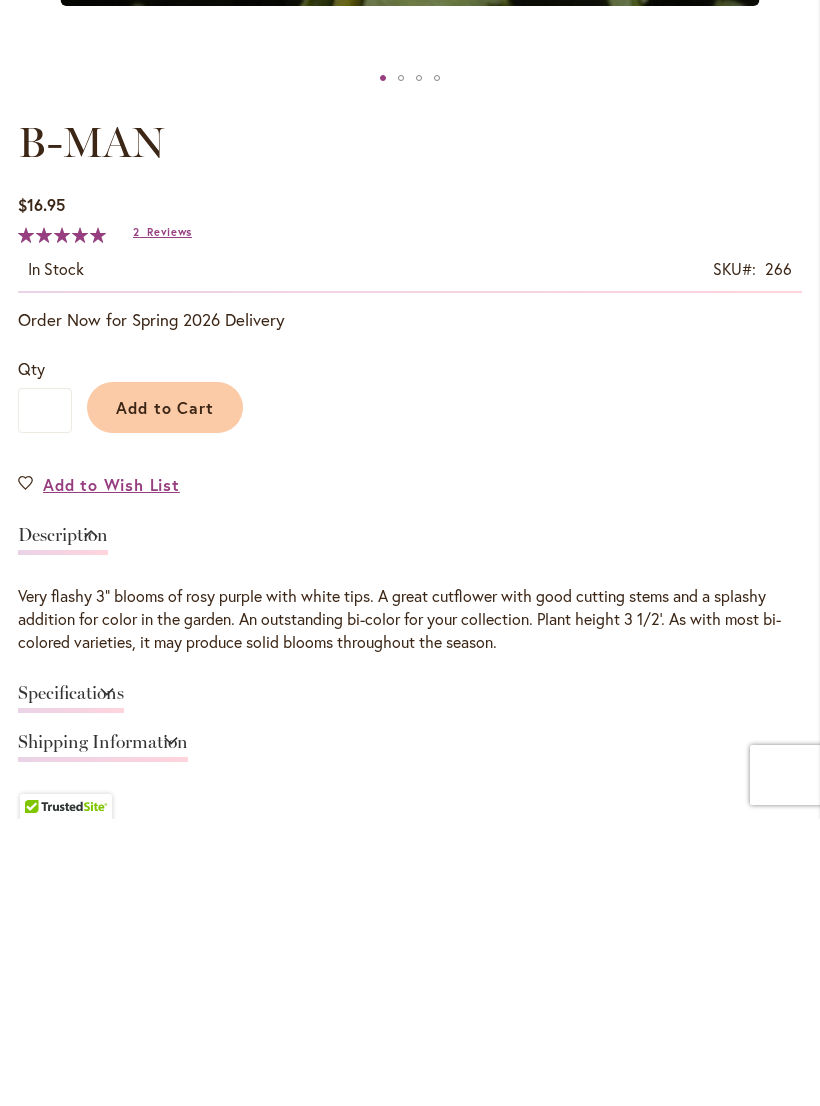 click on "Add to Cart" at bounding box center (165, 694) 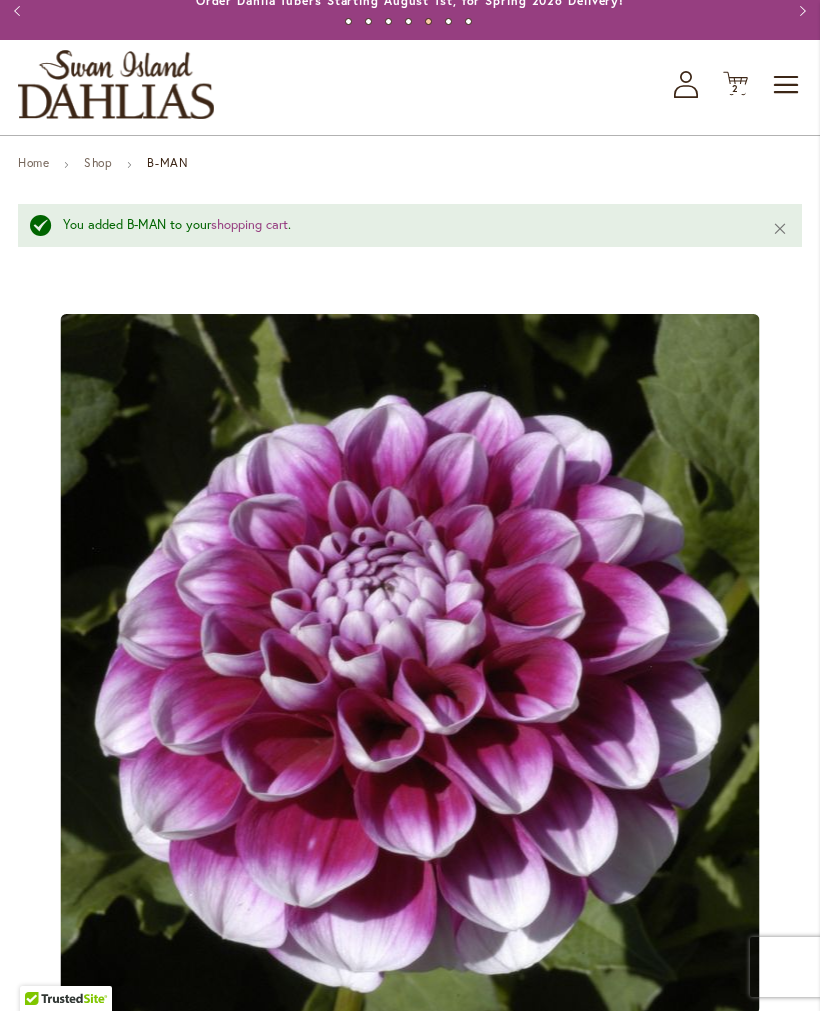 scroll, scrollTop: 0, scrollLeft: 0, axis: both 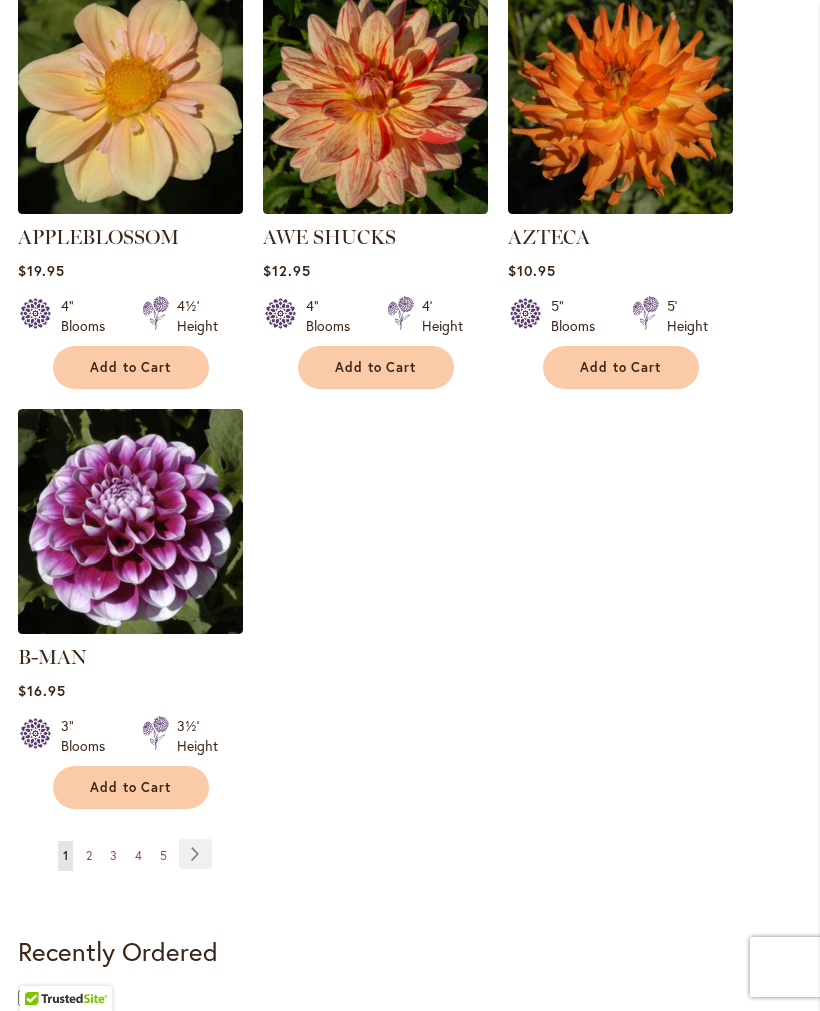 click on "Page
Next" at bounding box center (195, 854) 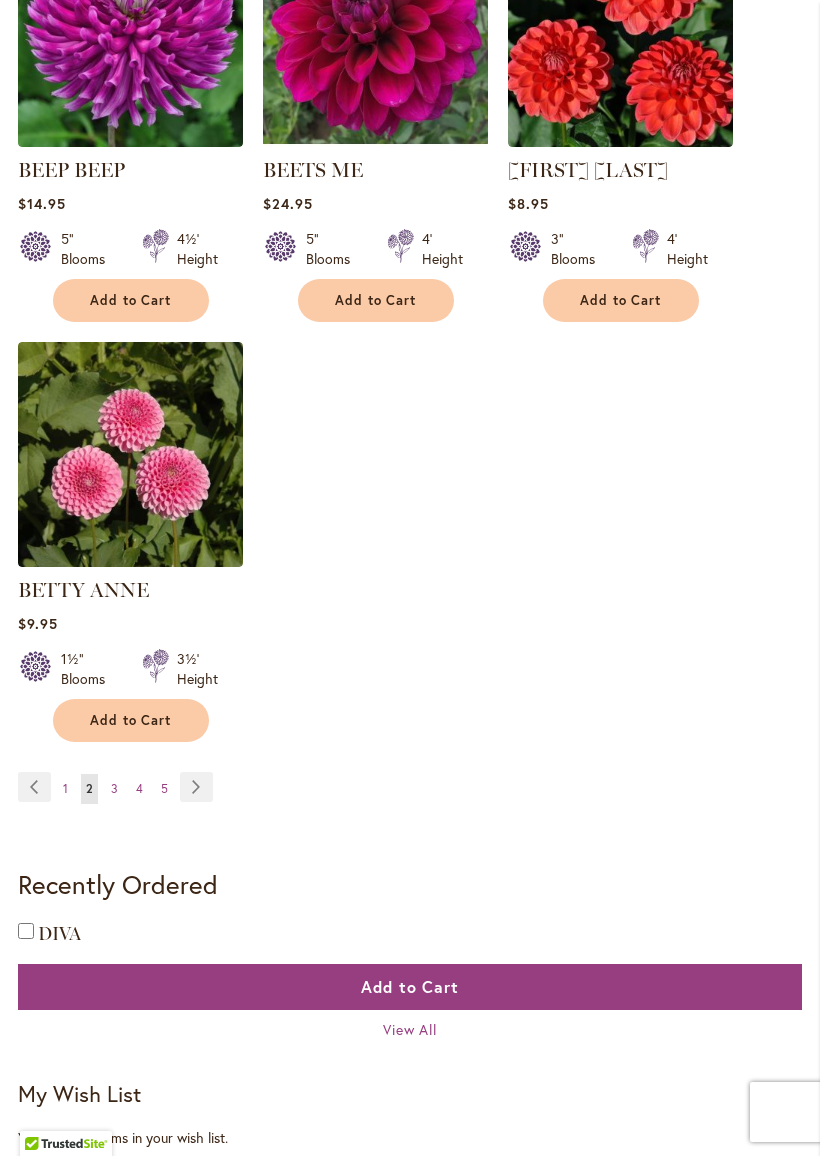 scroll, scrollTop: 2438, scrollLeft: 0, axis: vertical 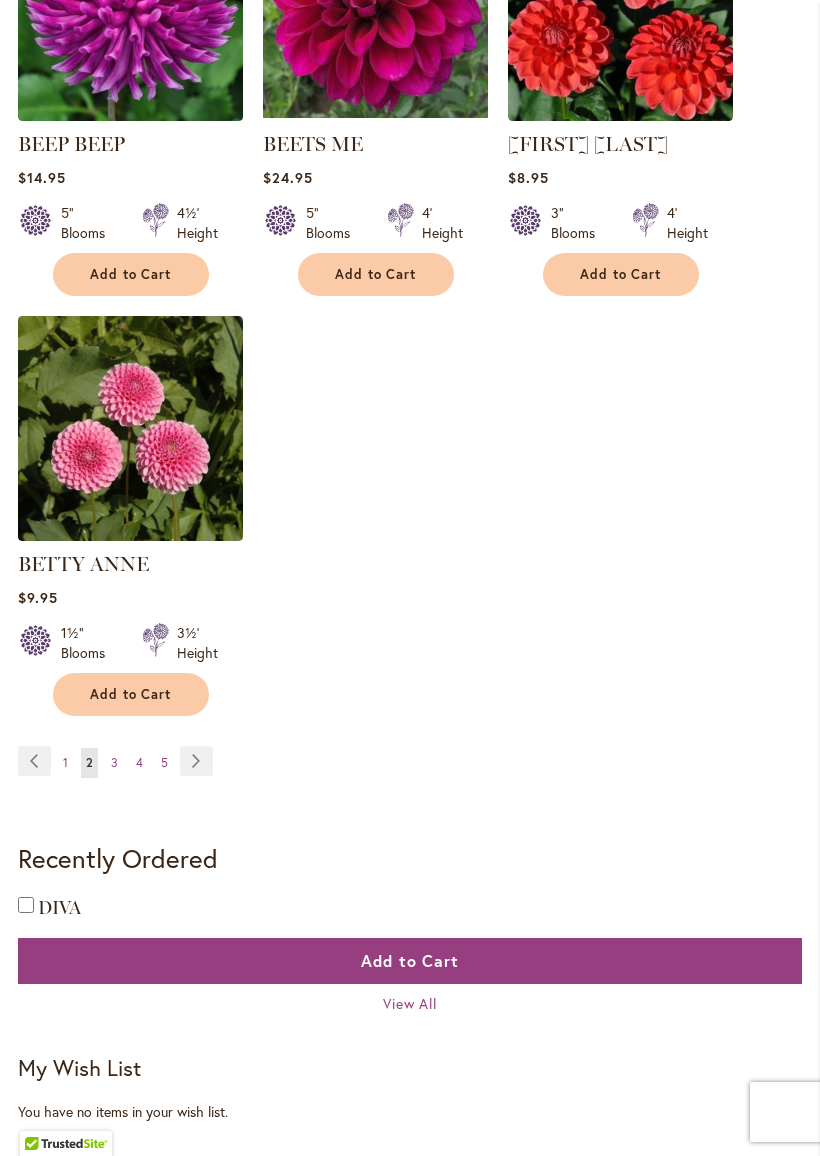 click on "Page
3" at bounding box center [114, 763] 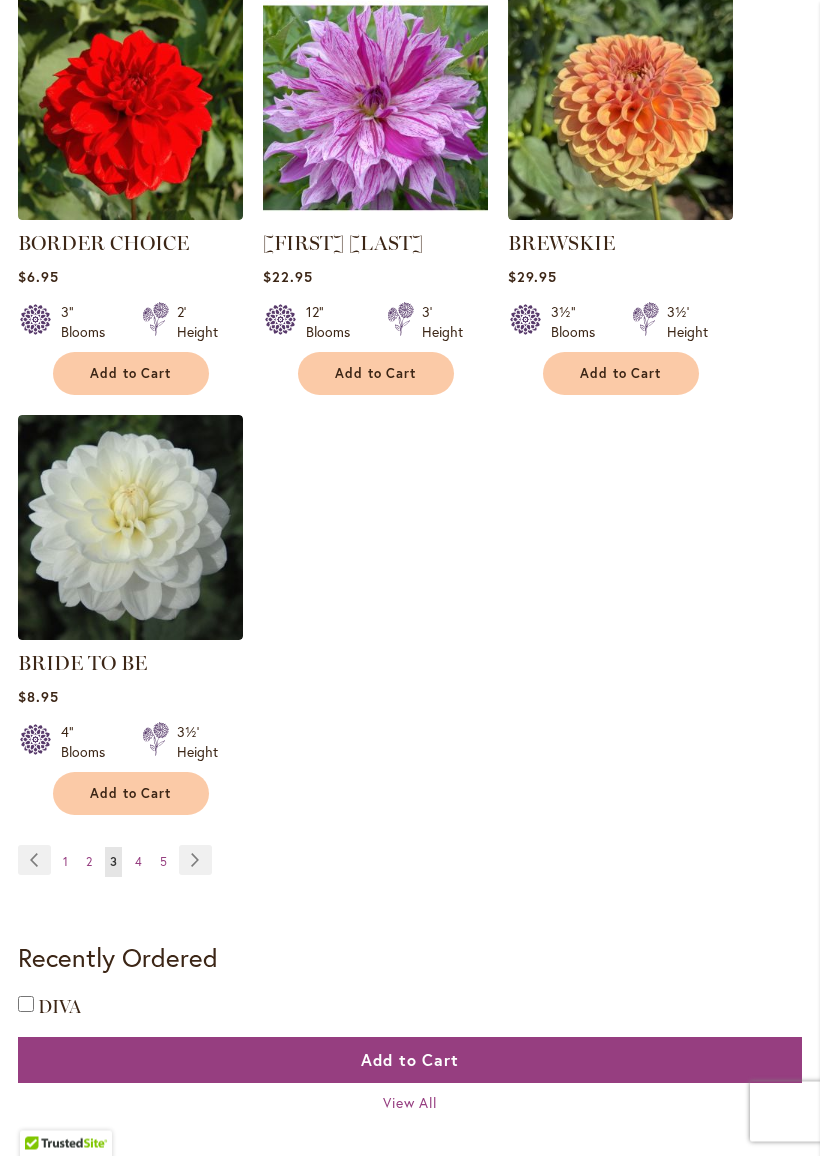 scroll, scrollTop: 2388, scrollLeft: 0, axis: vertical 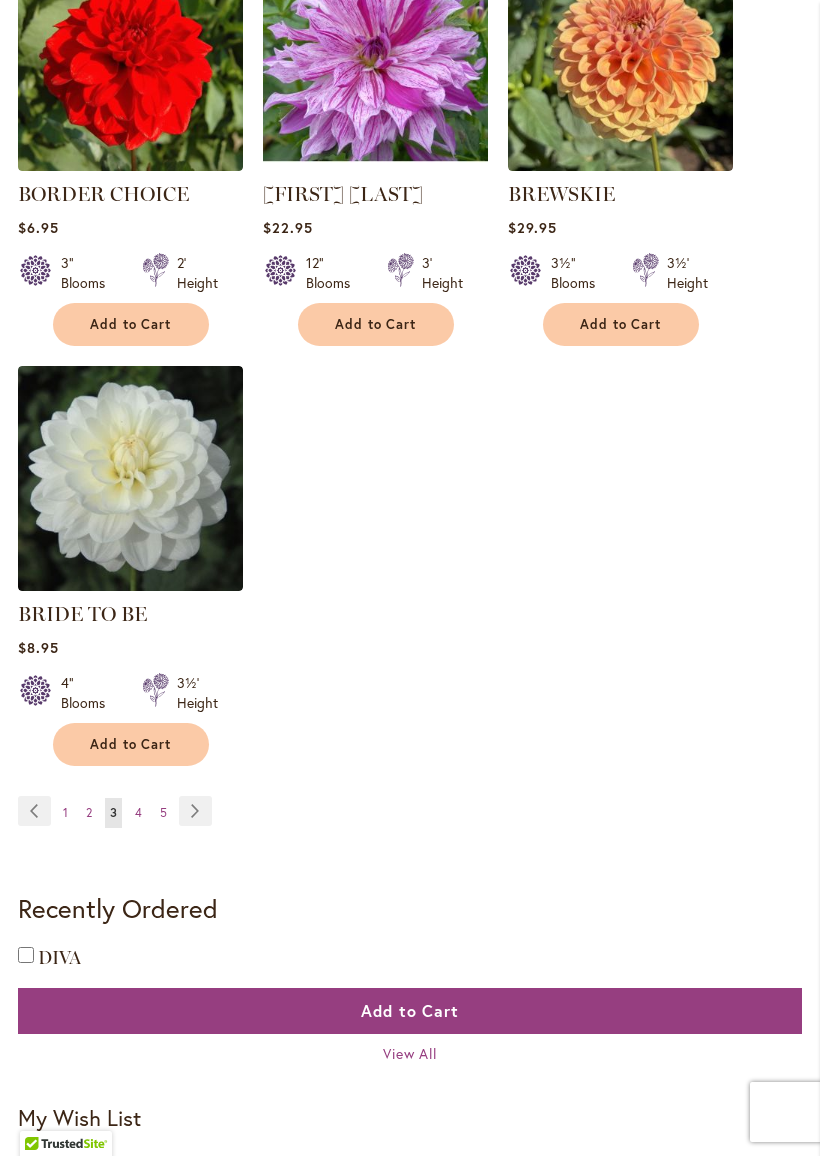 click on "Page
4" at bounding box center [138, 813] 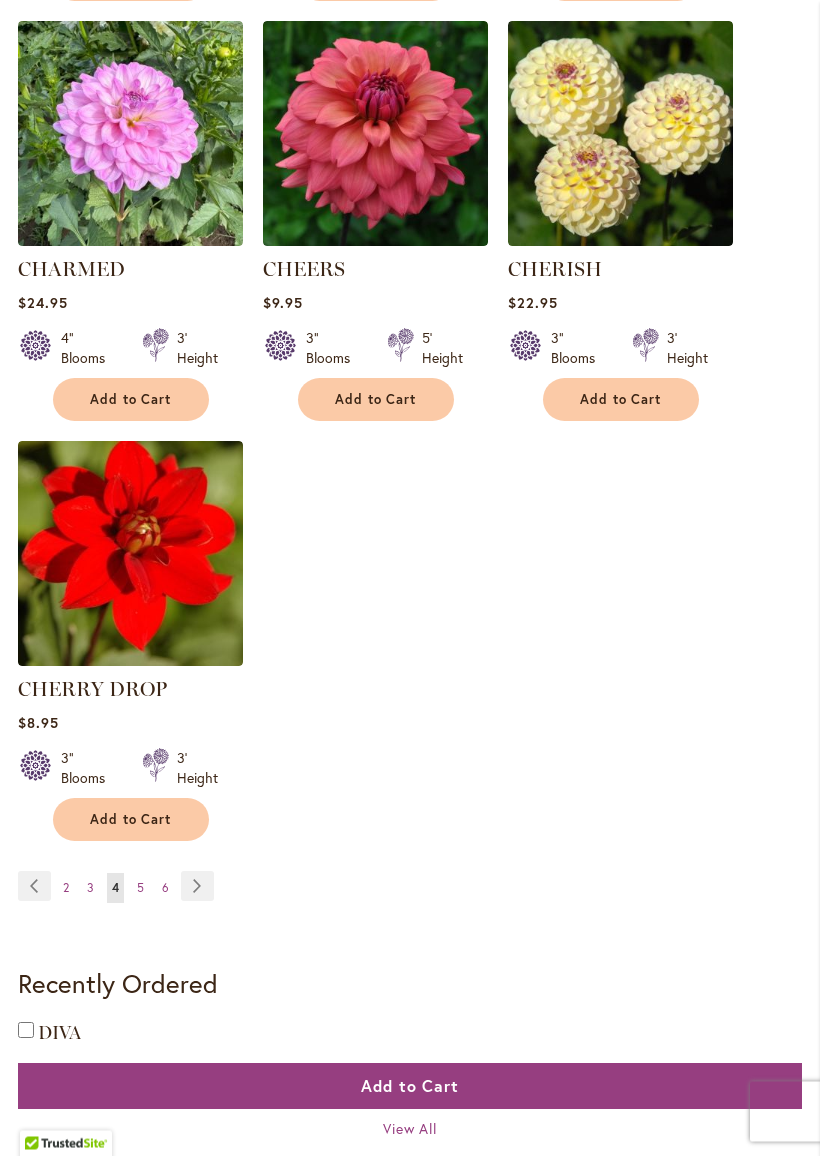 scroll, scrollTop: 2343, scrollLeft: 0, axis: vertical 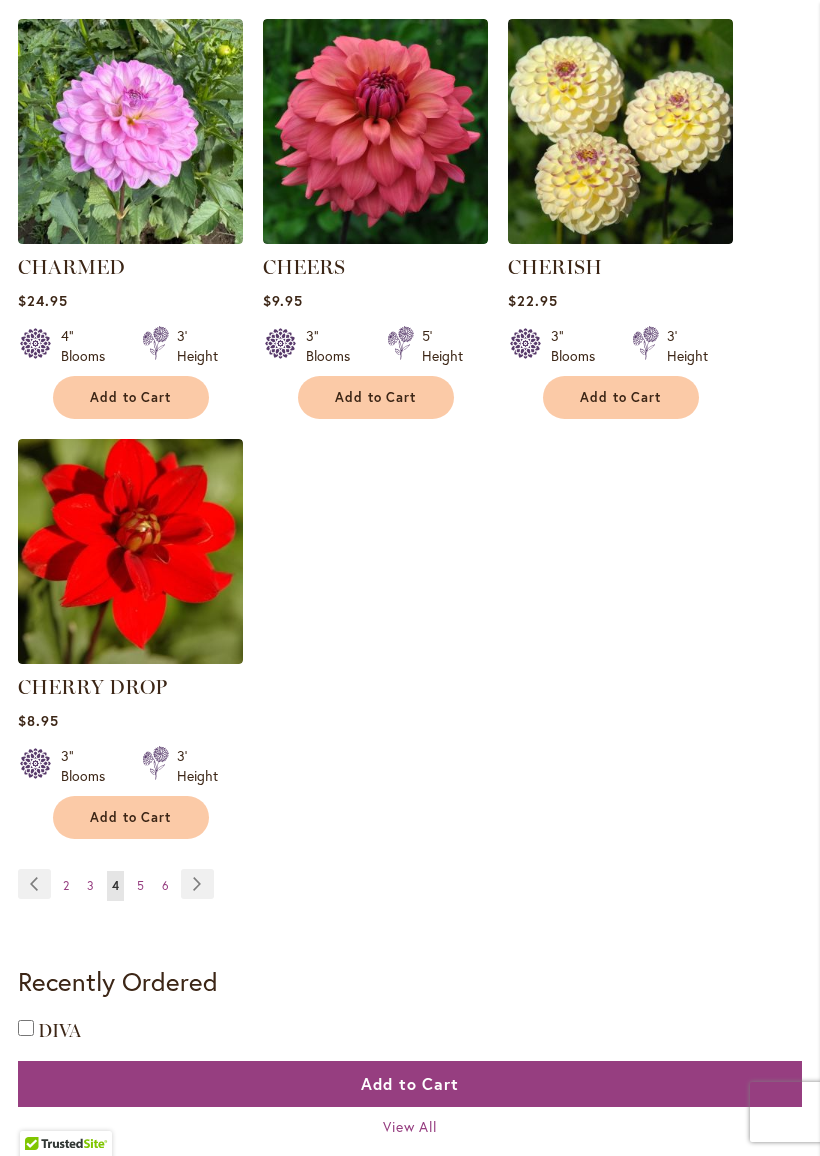 click on "Page
5" at bounding box center (140, 886) 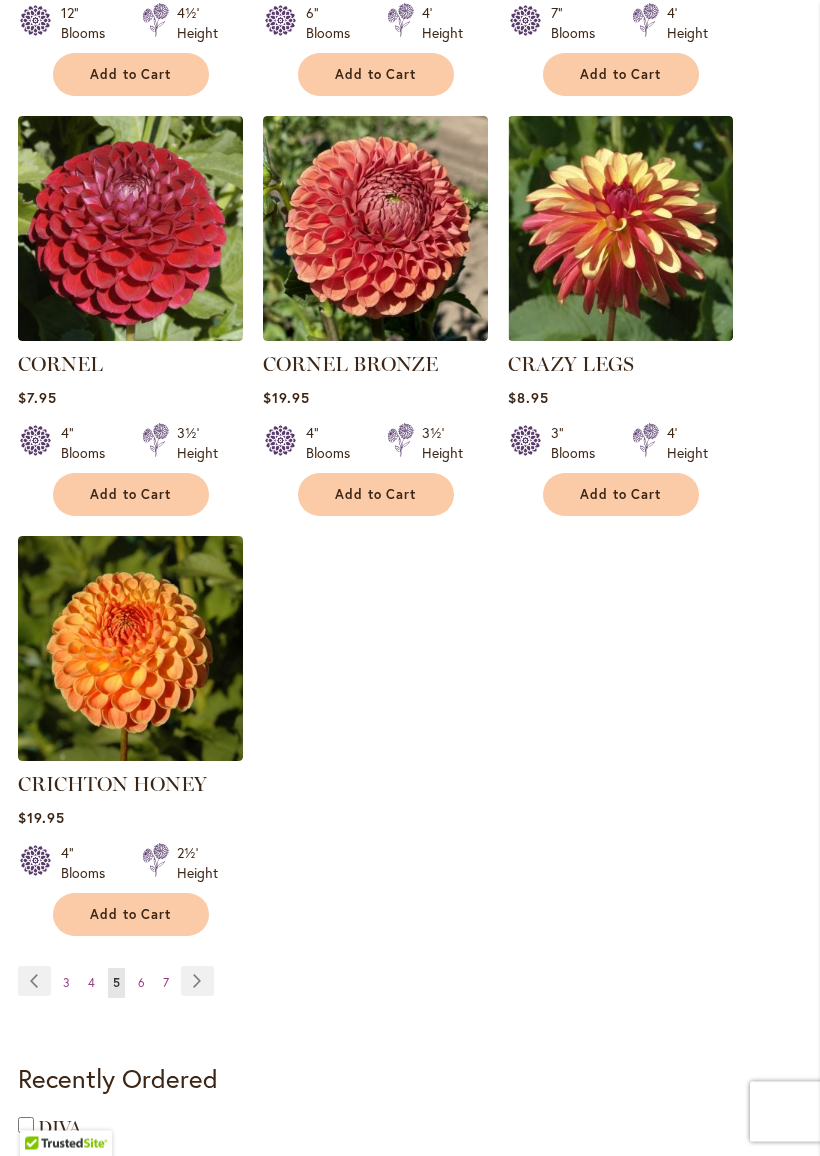 scroll, scrollTop: 2253, scrollLeft: 0, axis: vertical 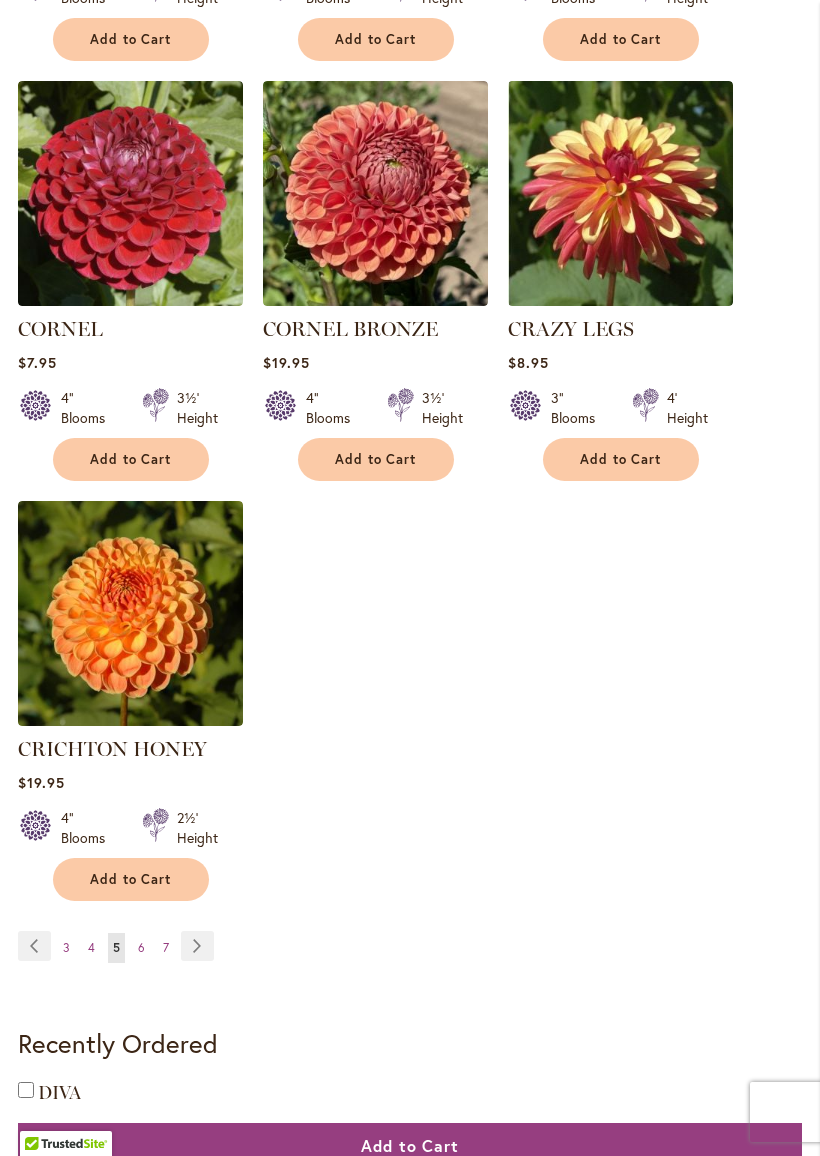 click on "Page
6" at bounding box center (141, 948) 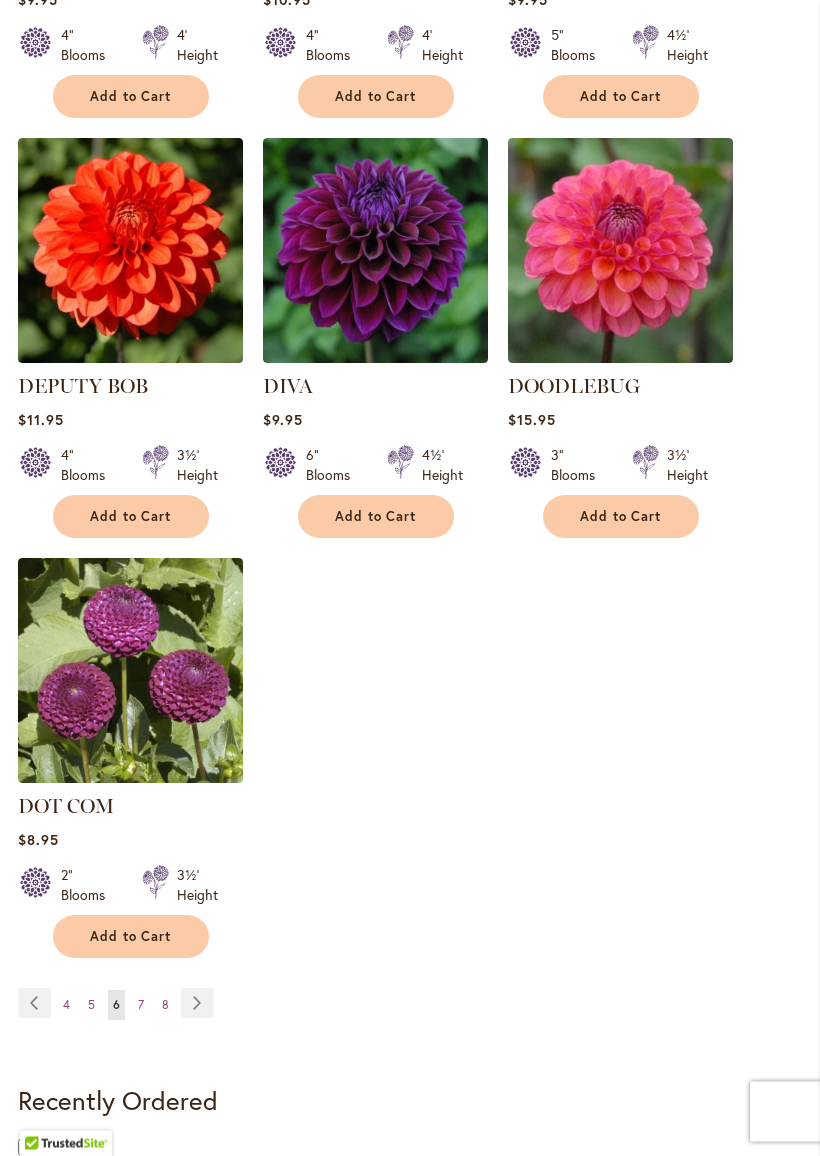 scroll, scrollTop: 2224, scrollLeft: 0, axis: vertical 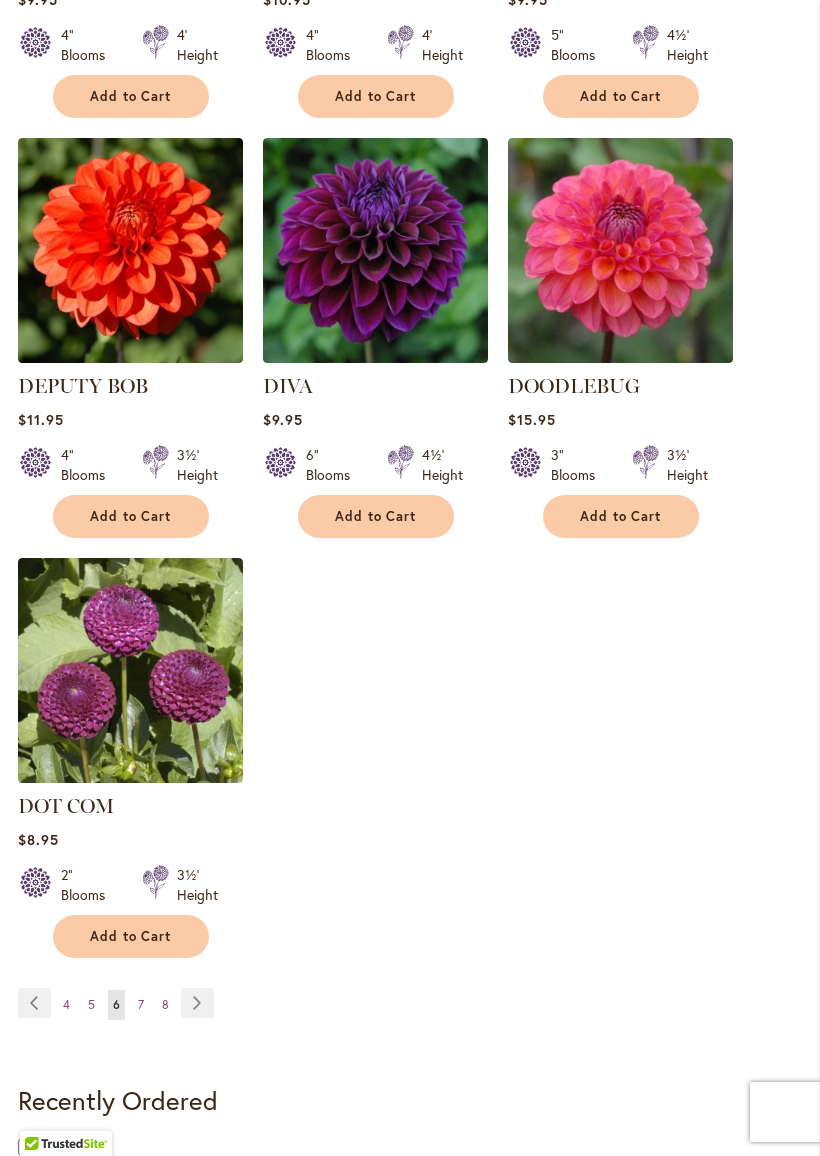 click on "Page
8" at bounding box center (165, 1005) 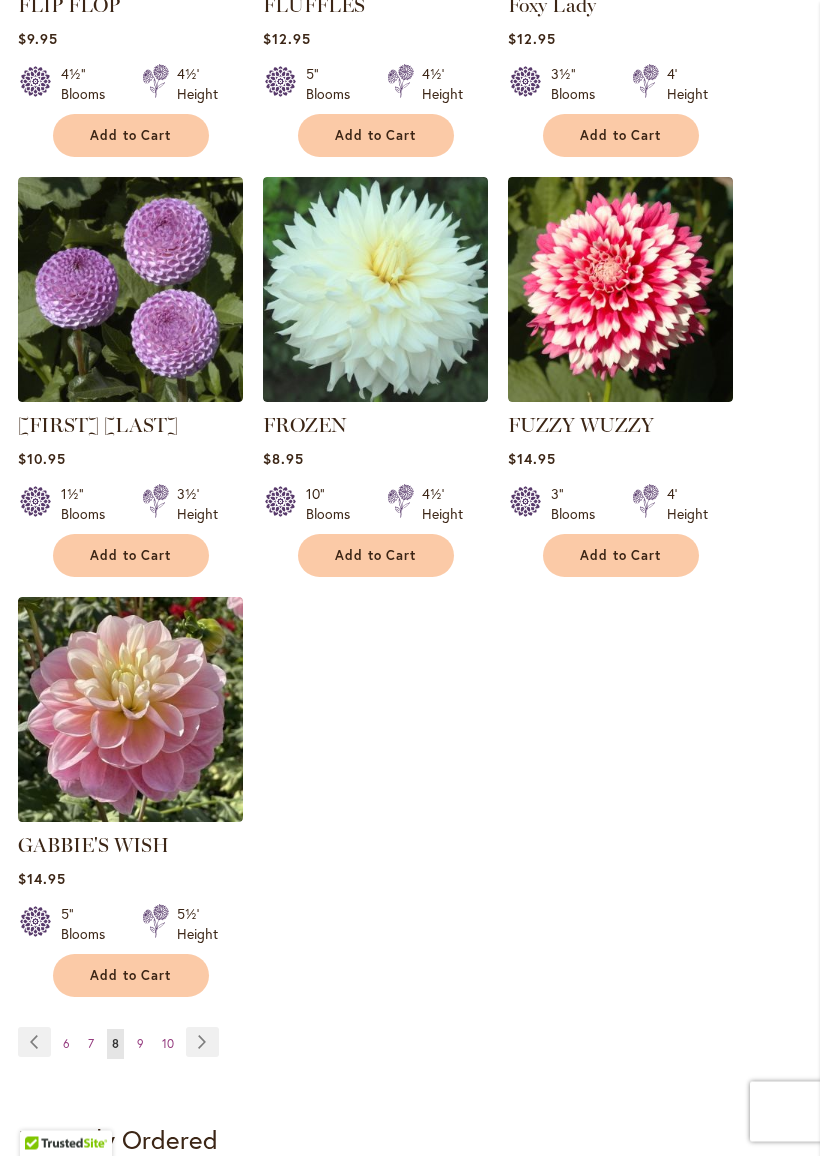 scroll, scrollTop: 2186, scrollLeft: 0, axis: vertical 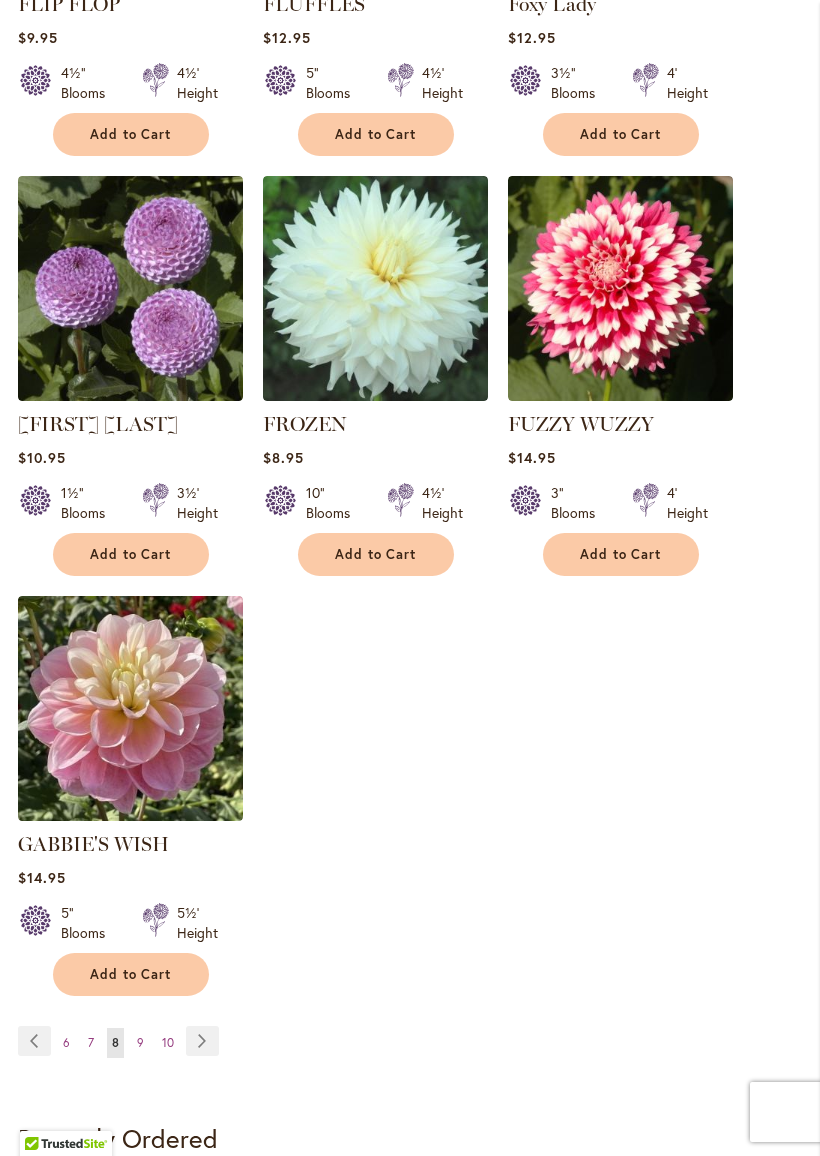 click on "Page
9" at bounding box center (140, 1043) 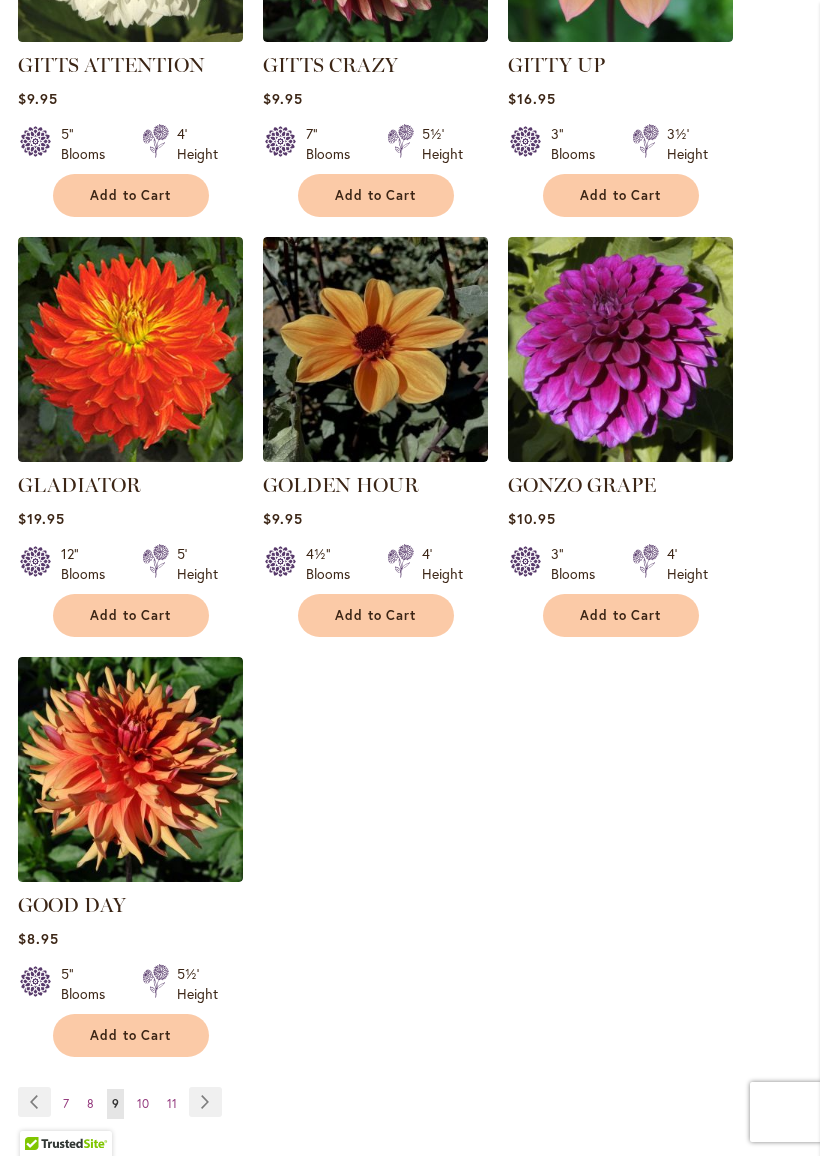 scroll, scrollTop: 2133, scrollLeft: 0, axis: vertical 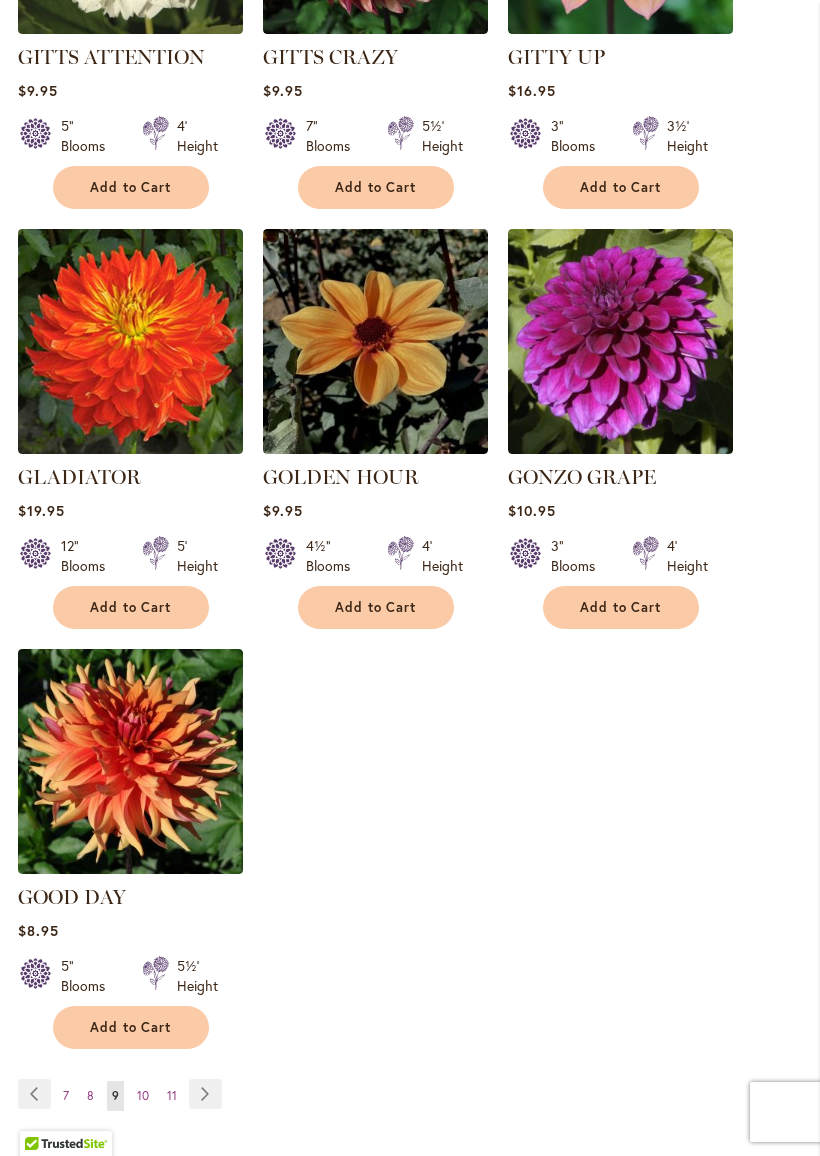 click on "10" at bounding box center (143, 1095) 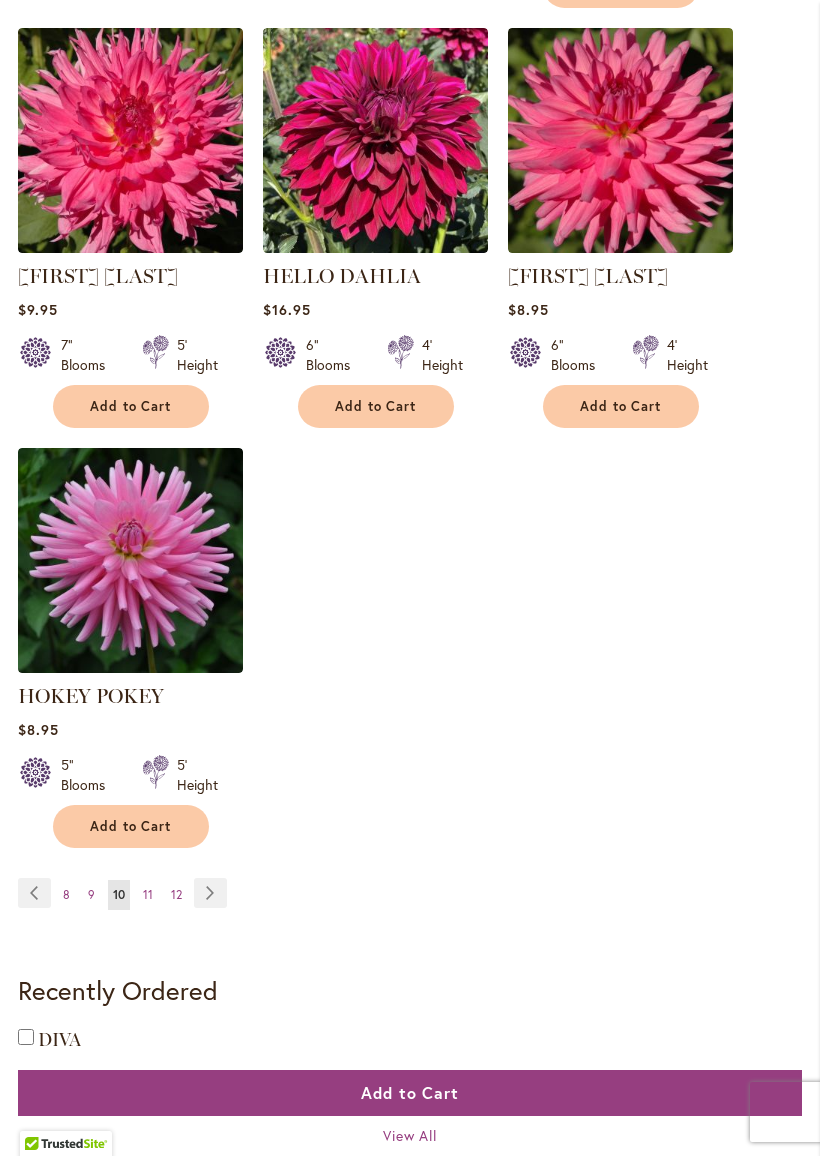 scroll, scrollTop: 2390, scrollLeft: 0, axis: vertical 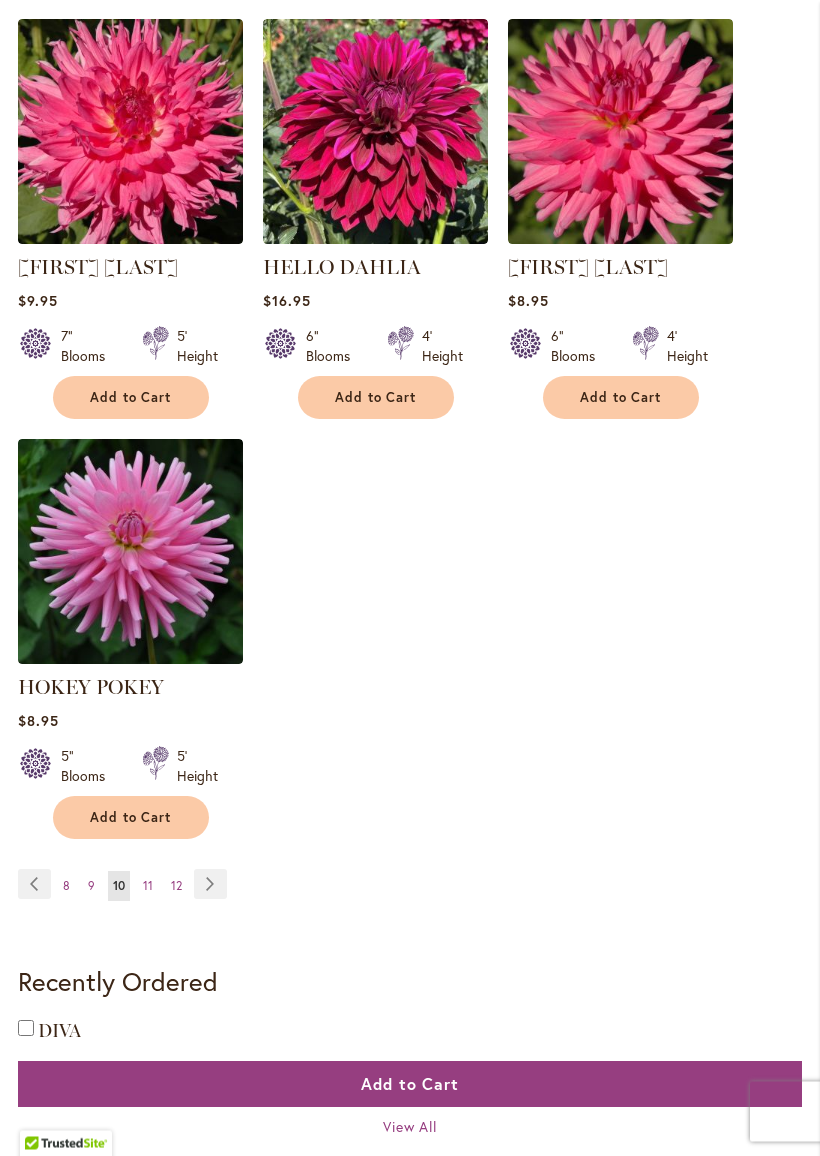 click on "Page
11" at bounding box center [148, 887] 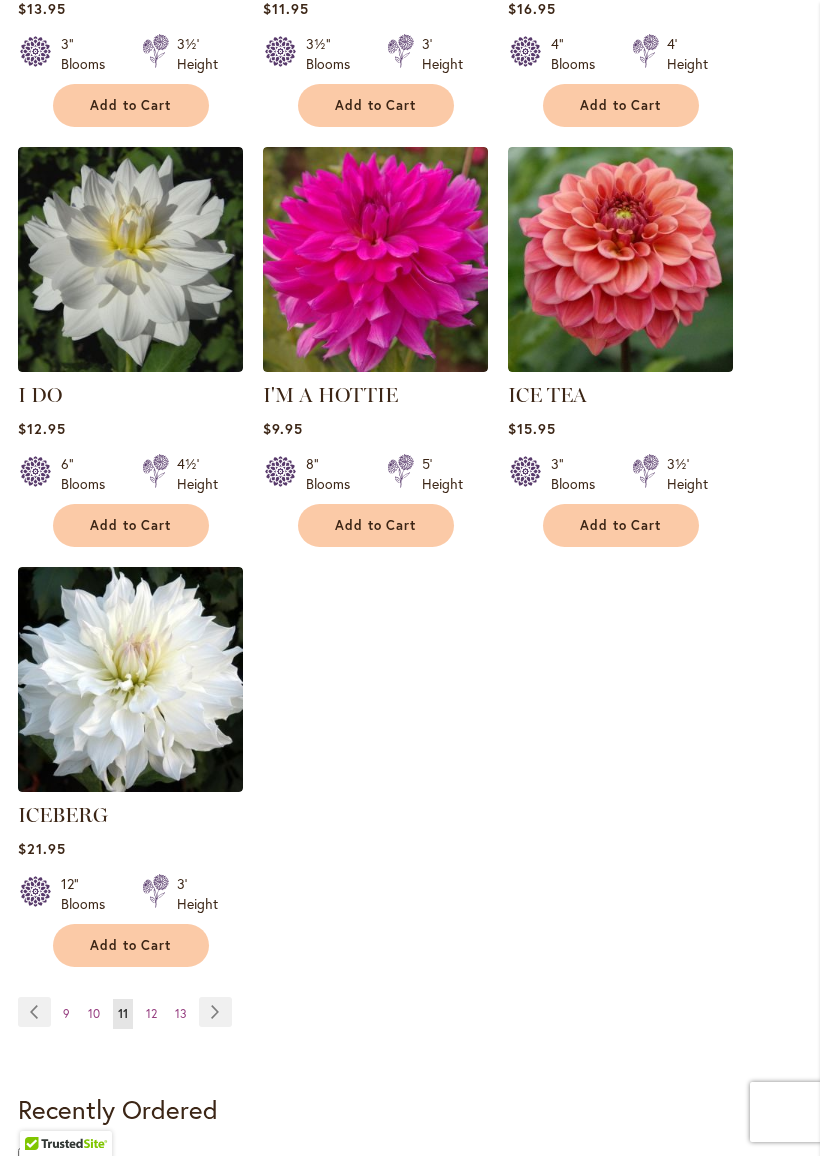 scroll, scrollTop: 2227, scrollLeft: 0, axis: vertical 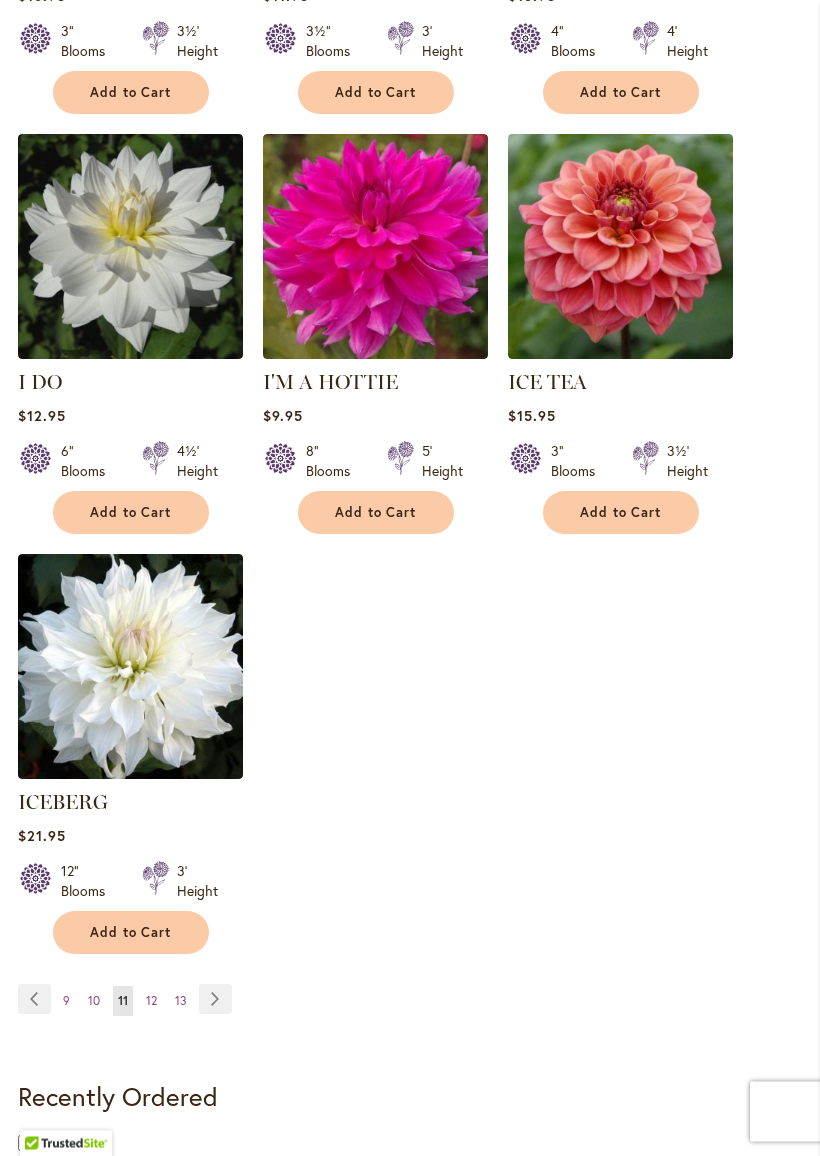 click on "Page
12" at bounding box center (151, 1002) 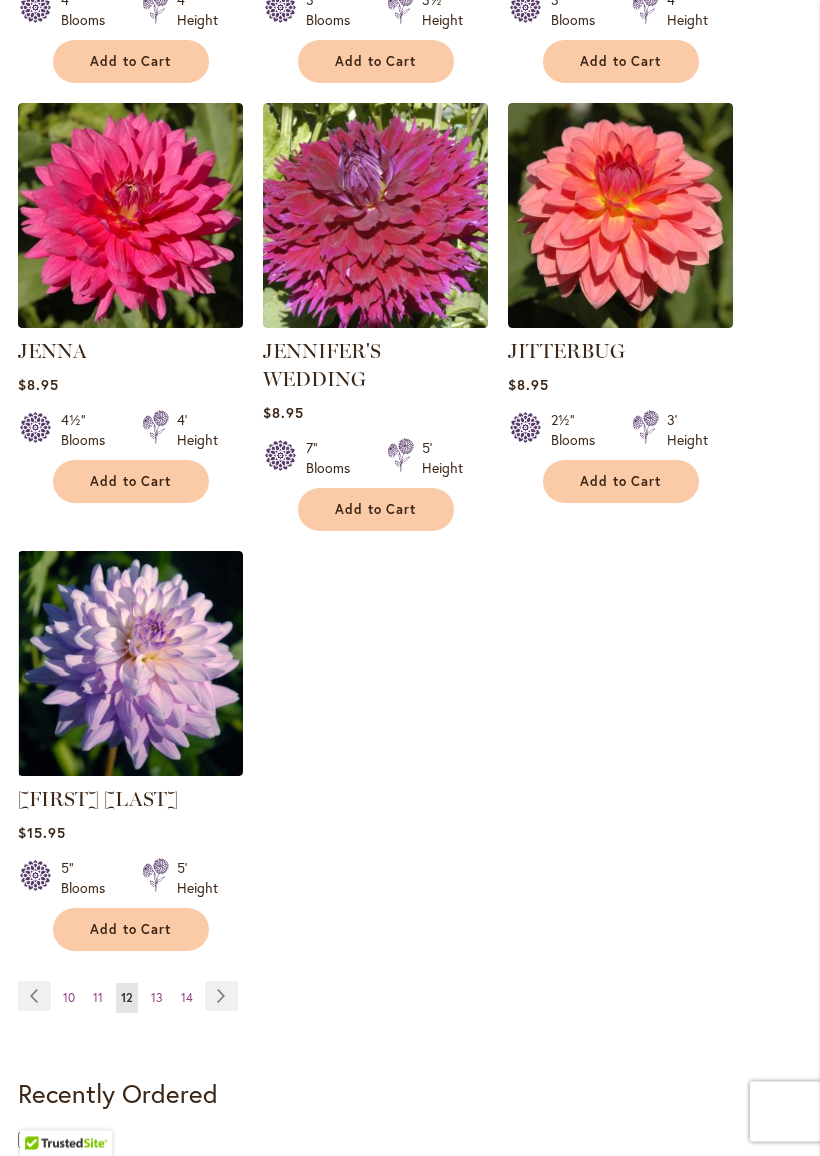 scroll, scrollTop: 2251, scrollLeft: 0, axis: vertical 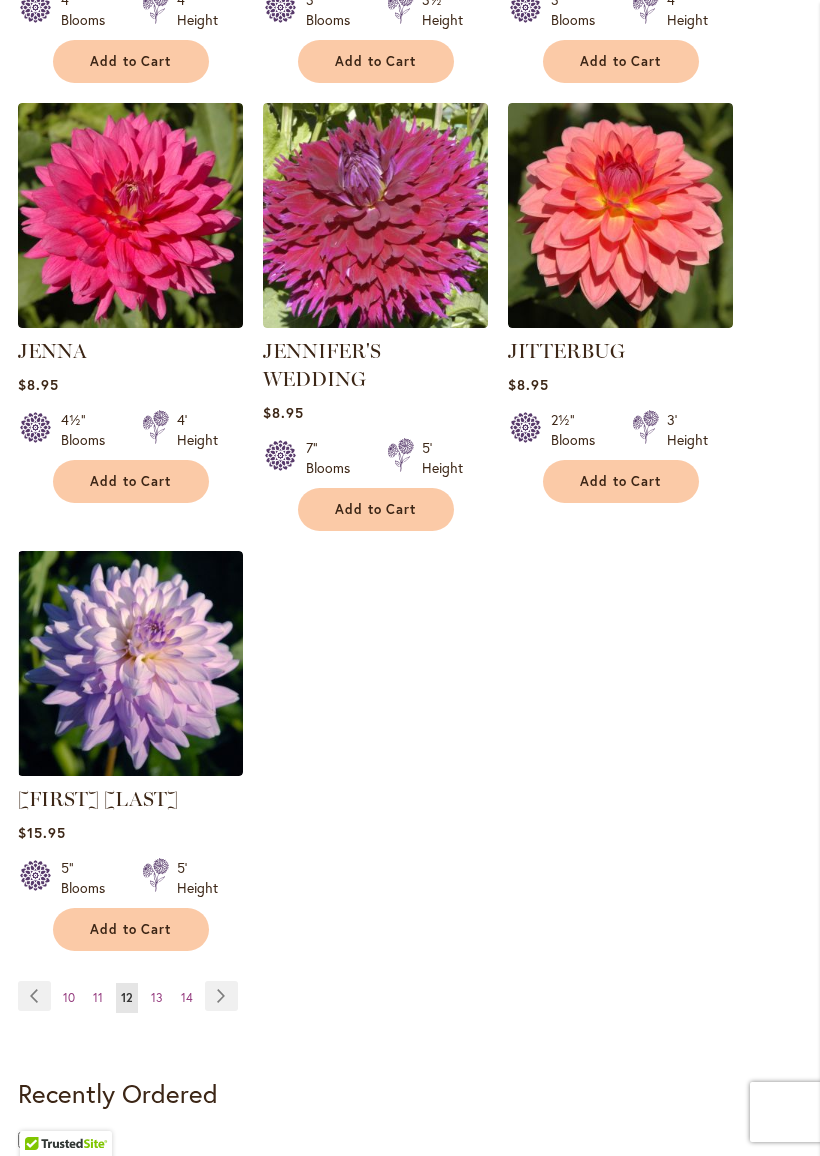 click on "Page
13" at bounding box center [157, 998] 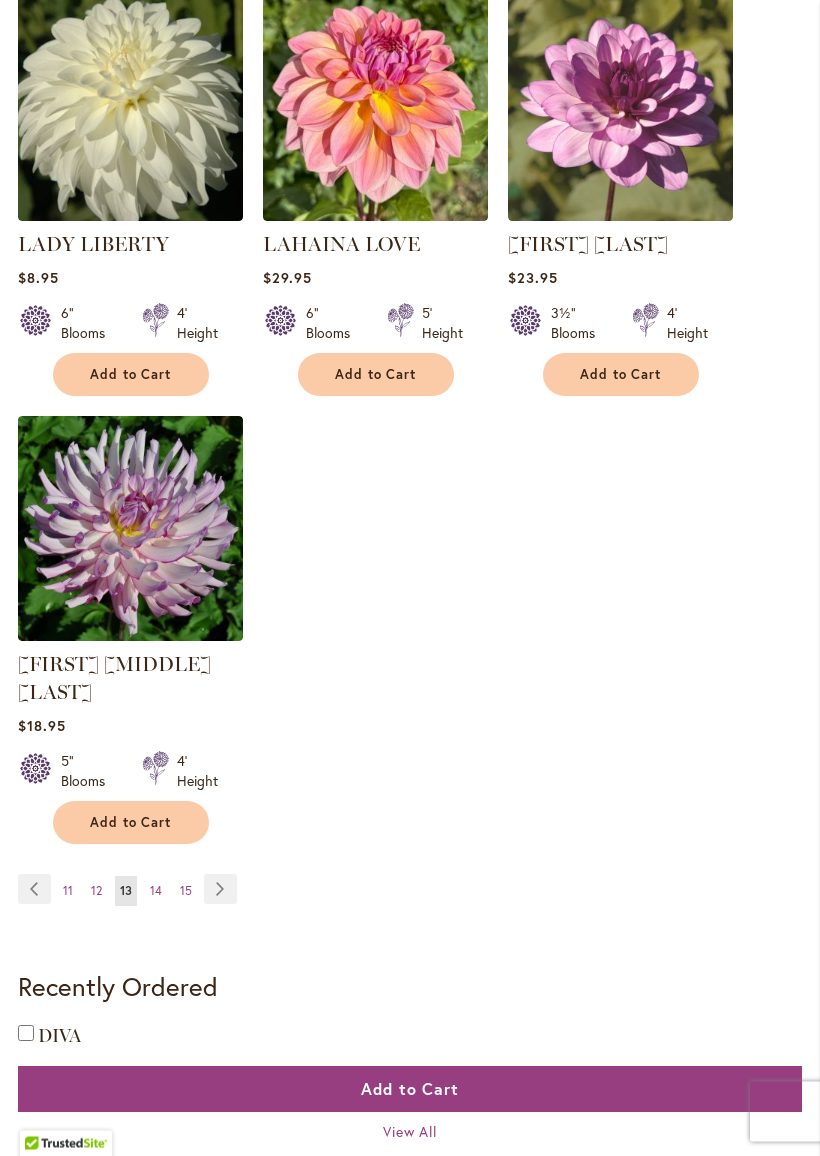 scroll, scrollTop: 2352, scrollLeft: 0, axis: vertical 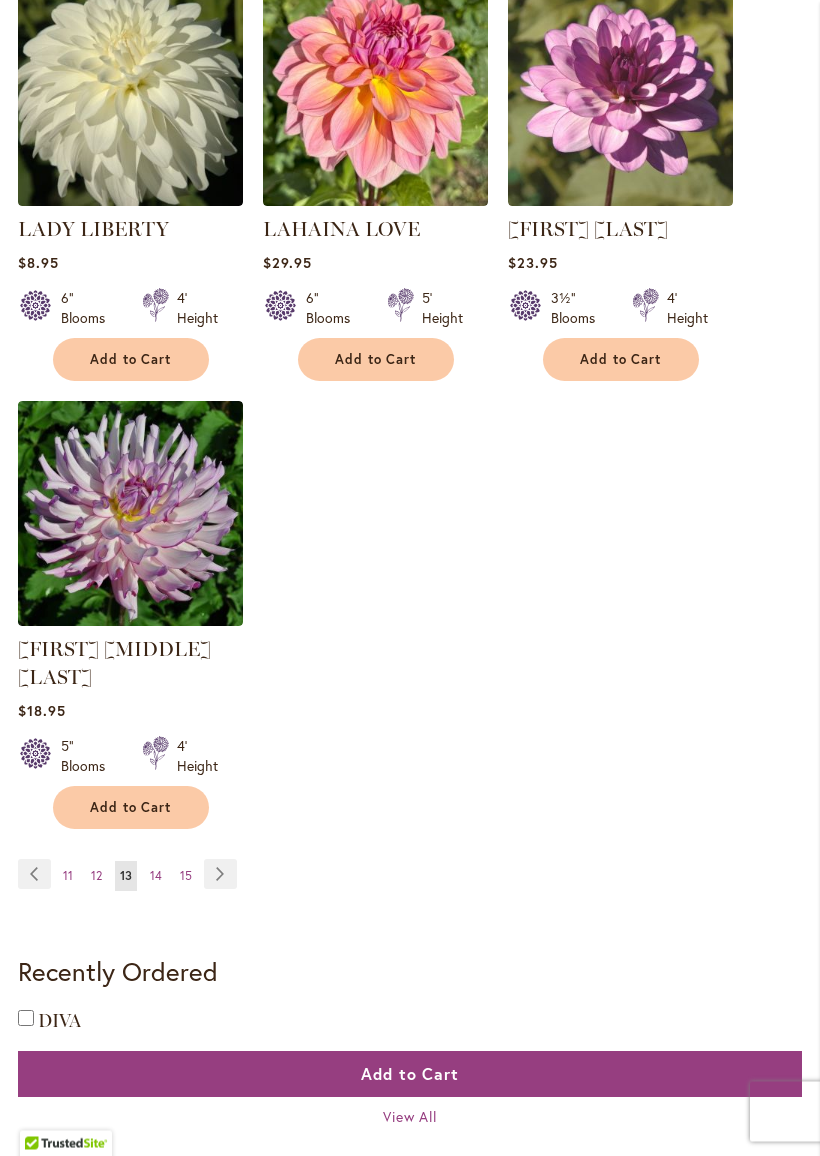 click on "14" at bounding box center (156, 876) 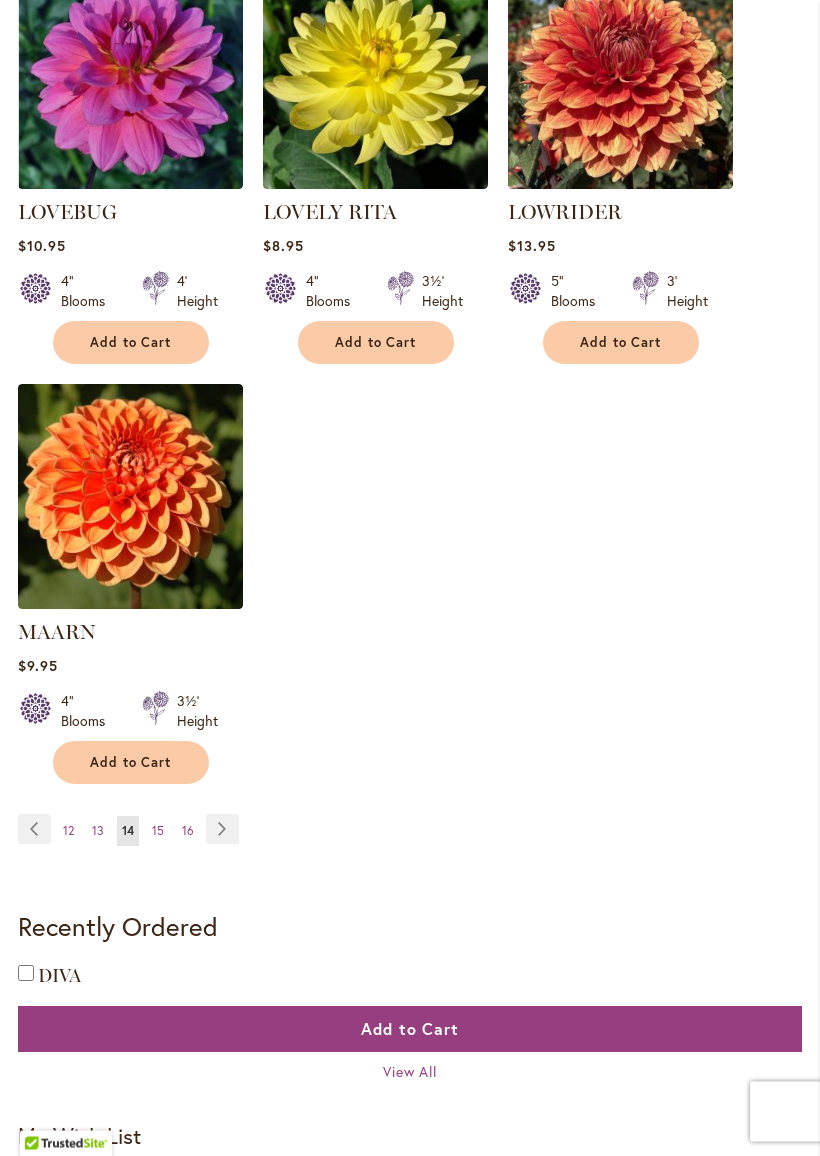 scroll, scrollTop: 2370, scrollLeft: 0, axis: vertical 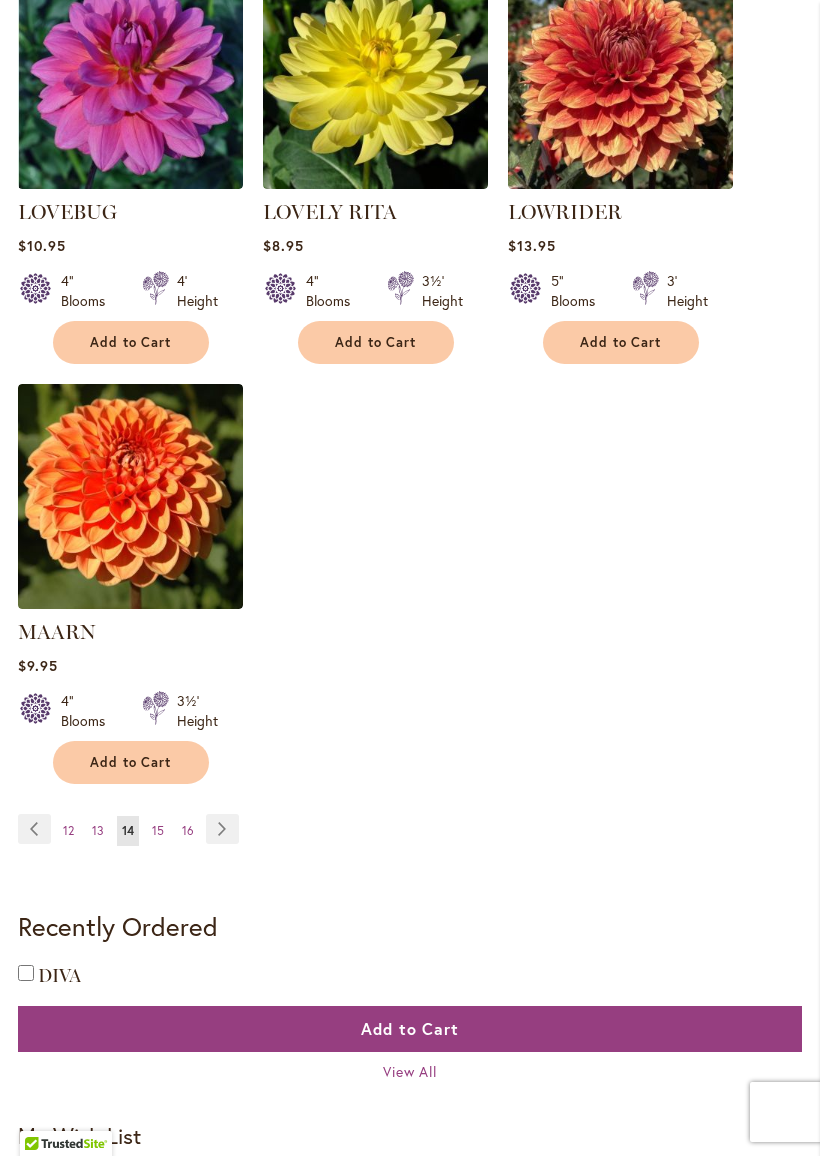 click on "15" at bounding box center (158, 830) 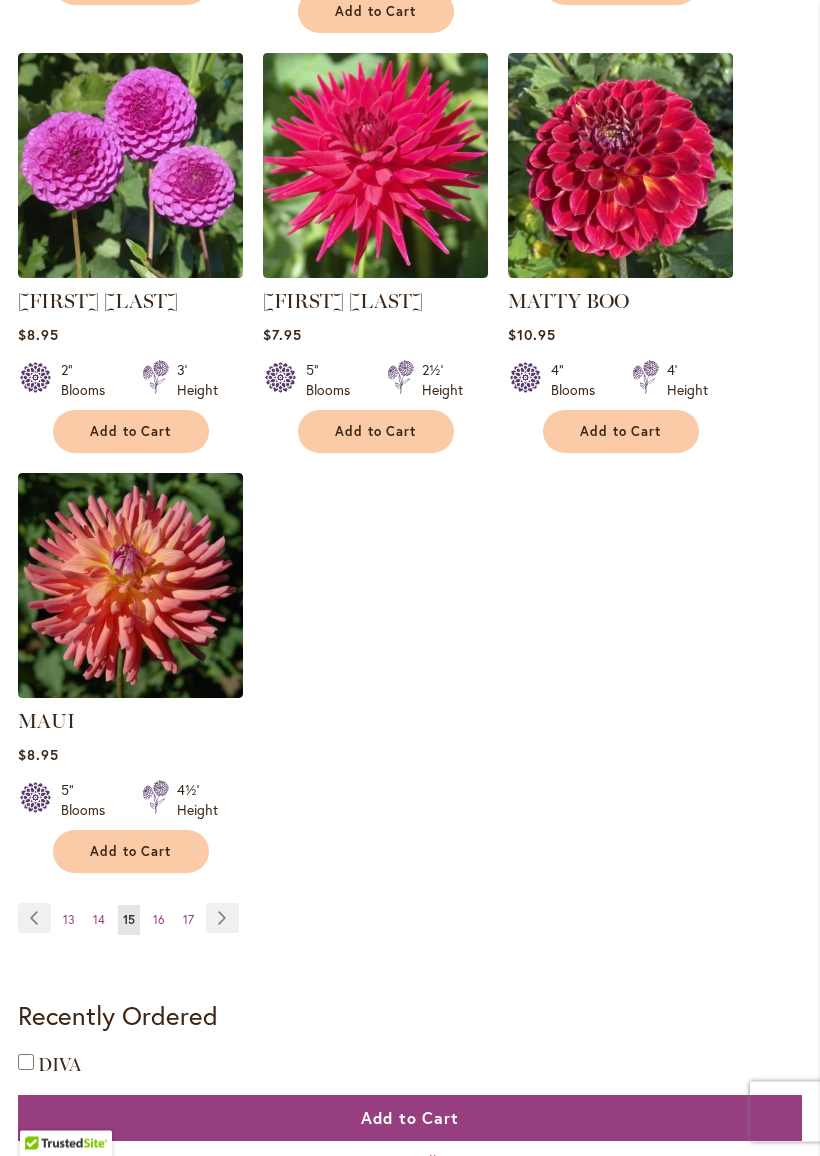 scroll, scrollTop: 2312, scrollLeft: 0, axis: vertical 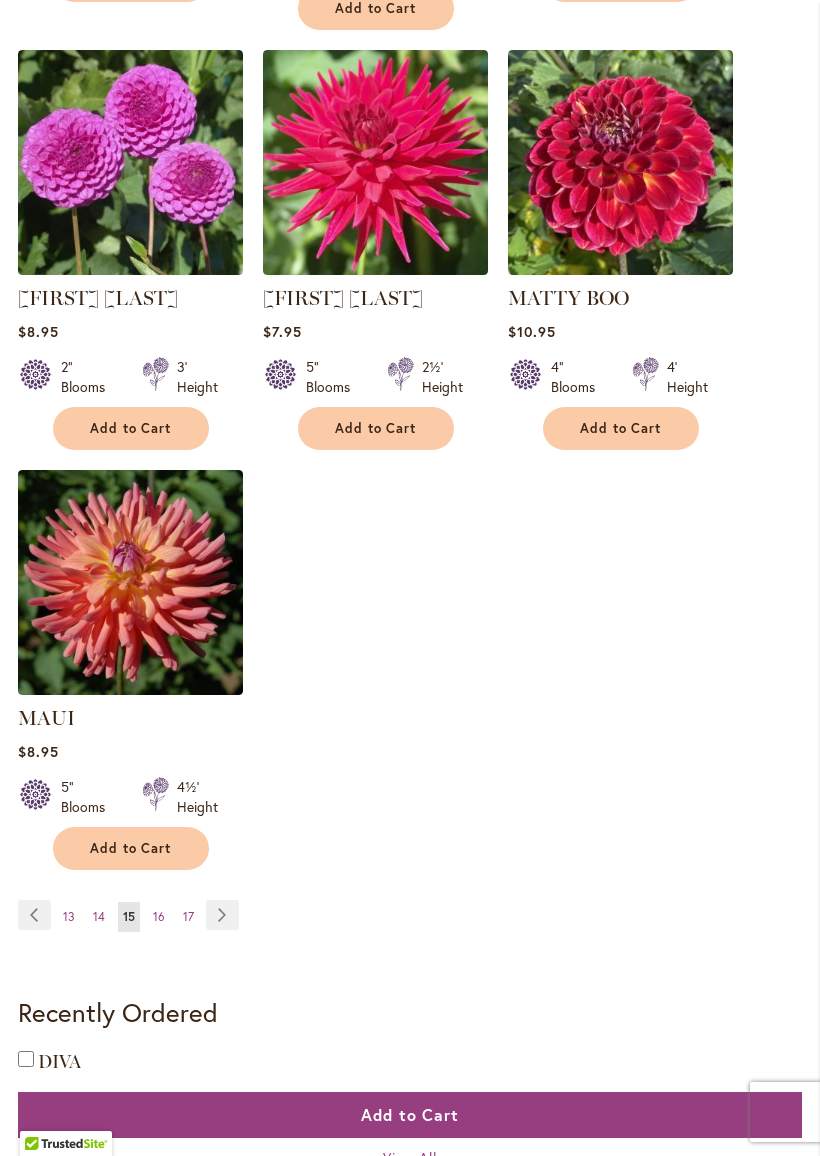 click on "Page
16" at bounding box center (159, 917) 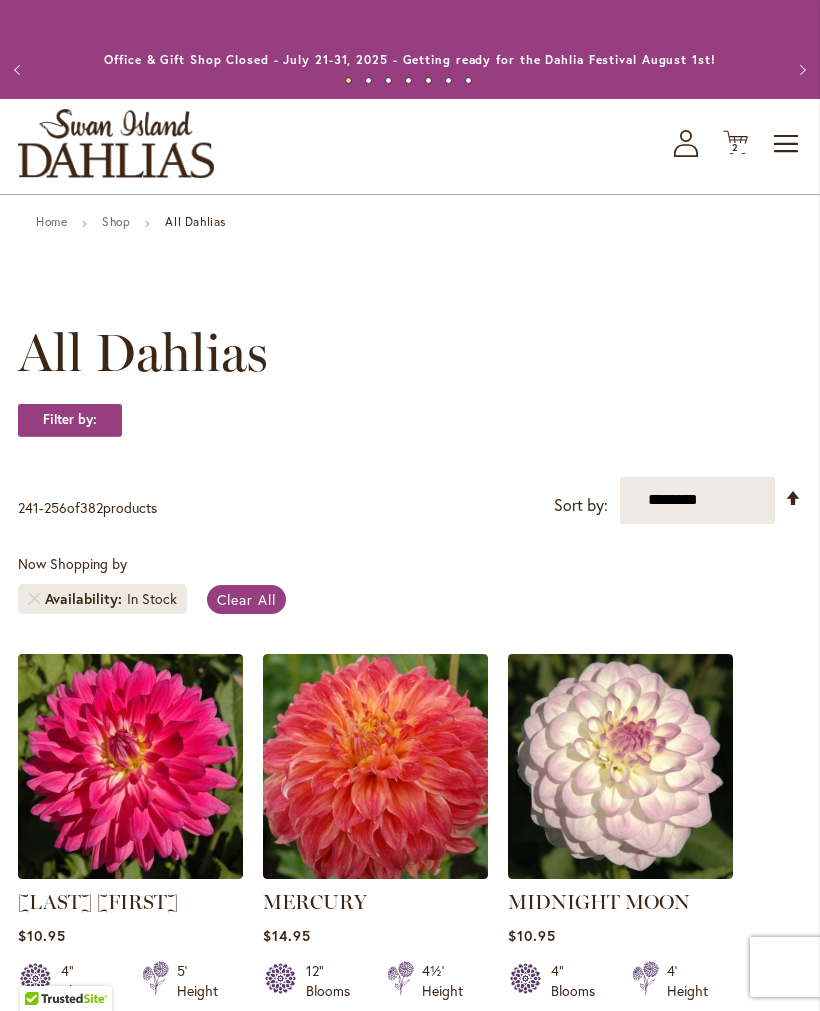 scroll, scrollTop: 0, scrollLeft: 0, axis: both 